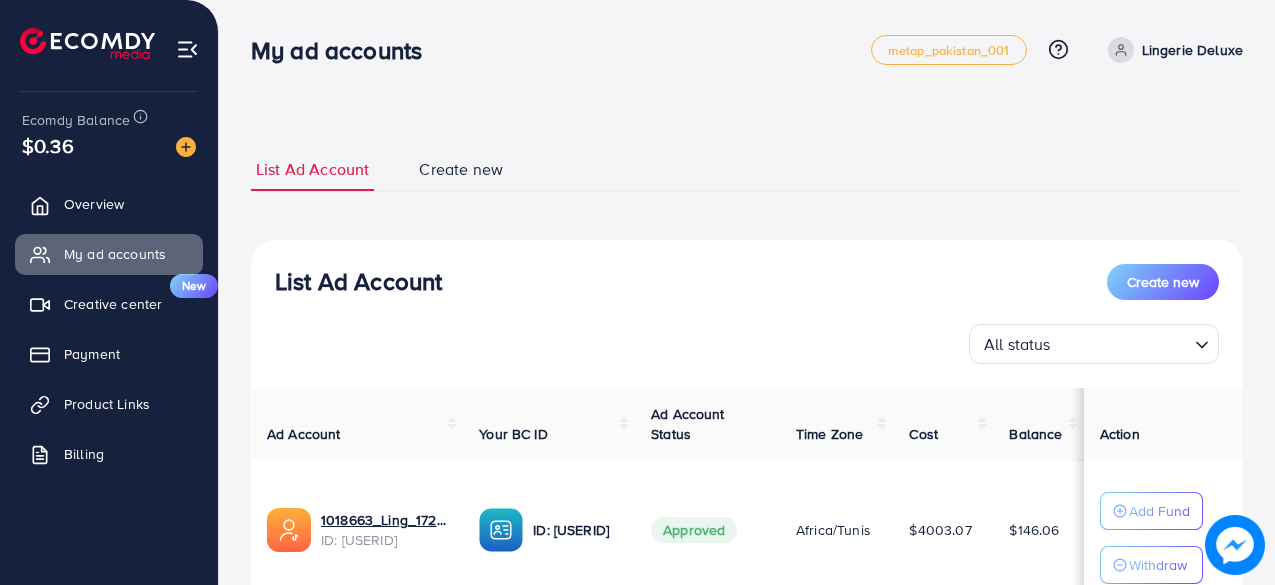 scroll, scrollTop: 200, scrollLeft: 0, axis: vertical 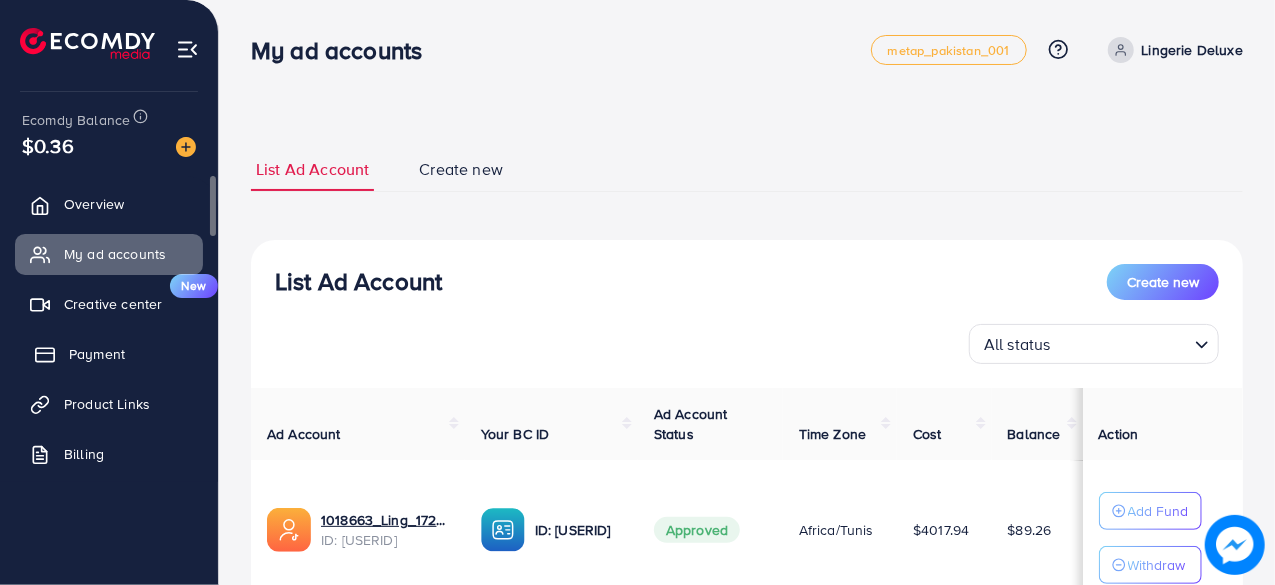 click on "Payment" at bounding box center [109, 354] 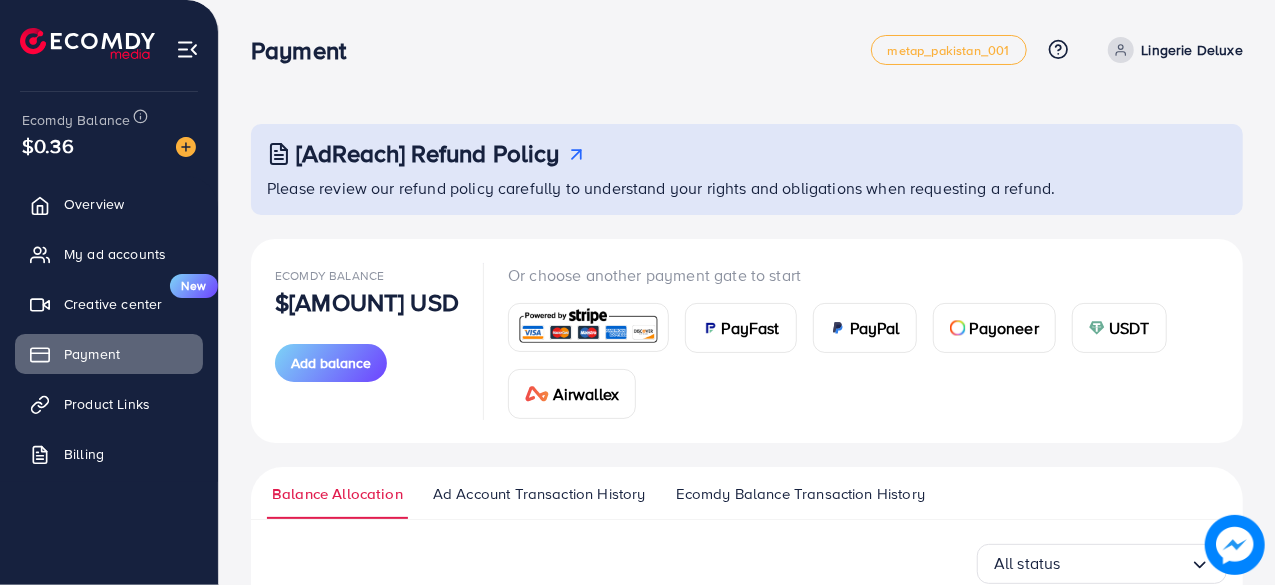 click on "Please review our refund policy carefully to understand your rights and obligations when requesting a refund." at bounding box center [749, 188] 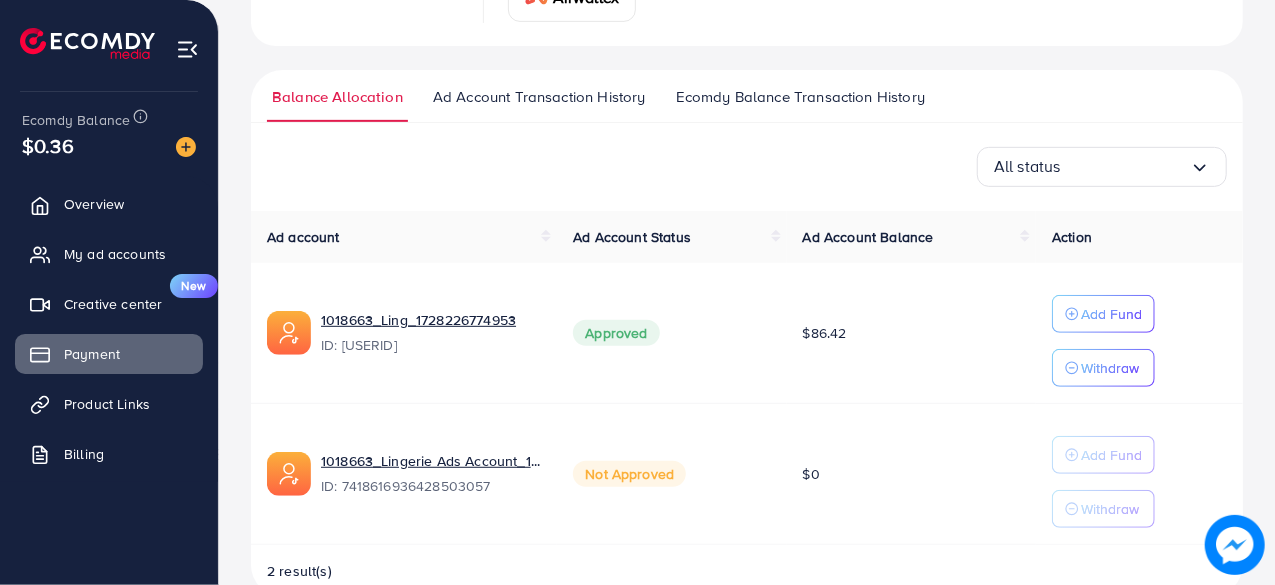scroll, scrollTop: 400, scrollLeft: 0, axis: vertical 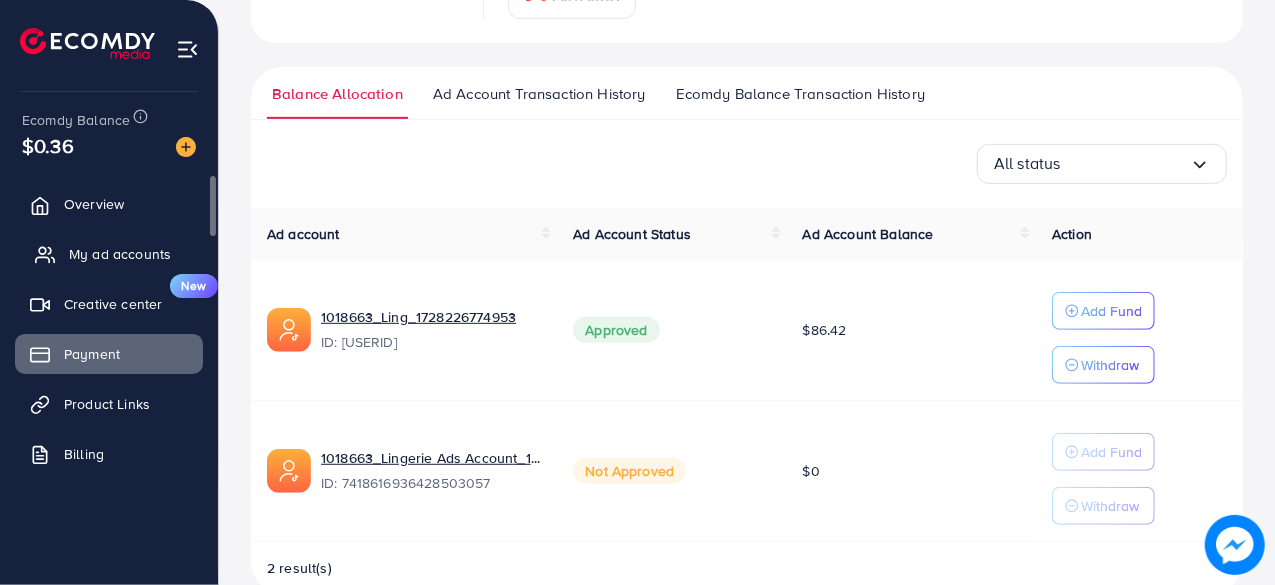 click on "My ad accounts" at bounding box center (120, 254) 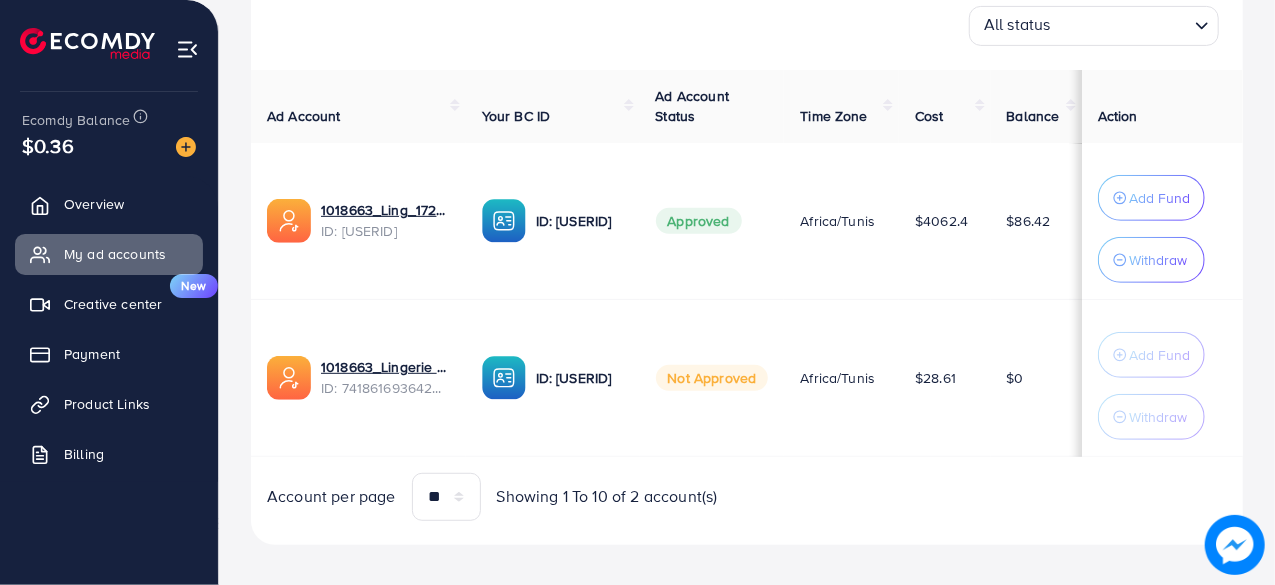 scroll, scrollTop: 340, scrollLeft: 0, axis: vertical 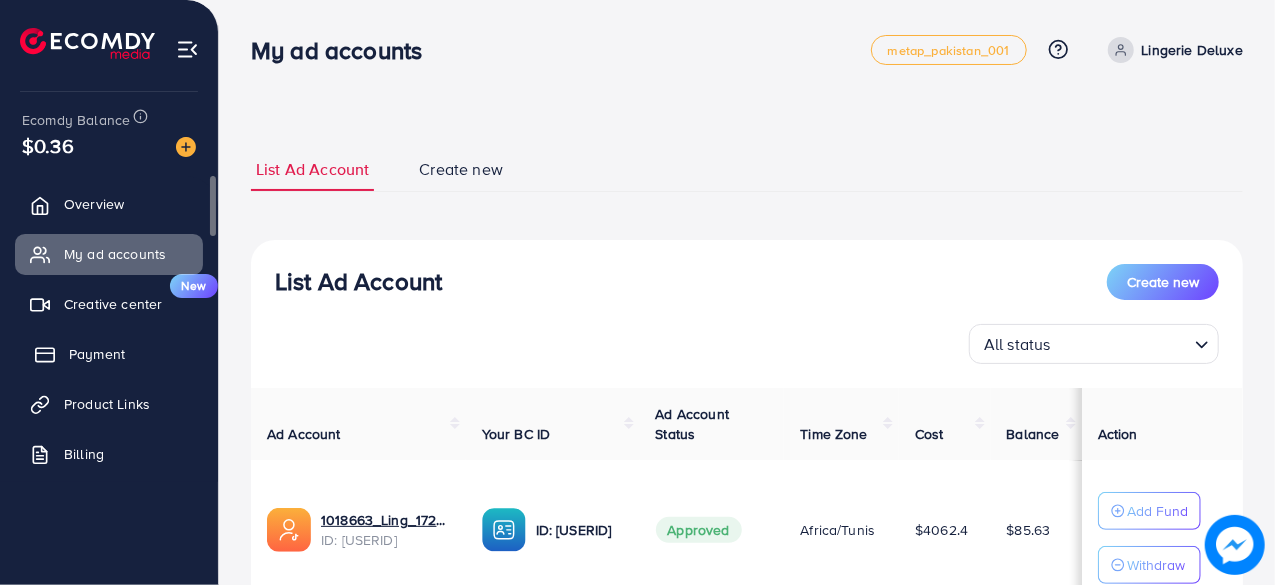 click on "Payment" at bounding box center [109, 354] 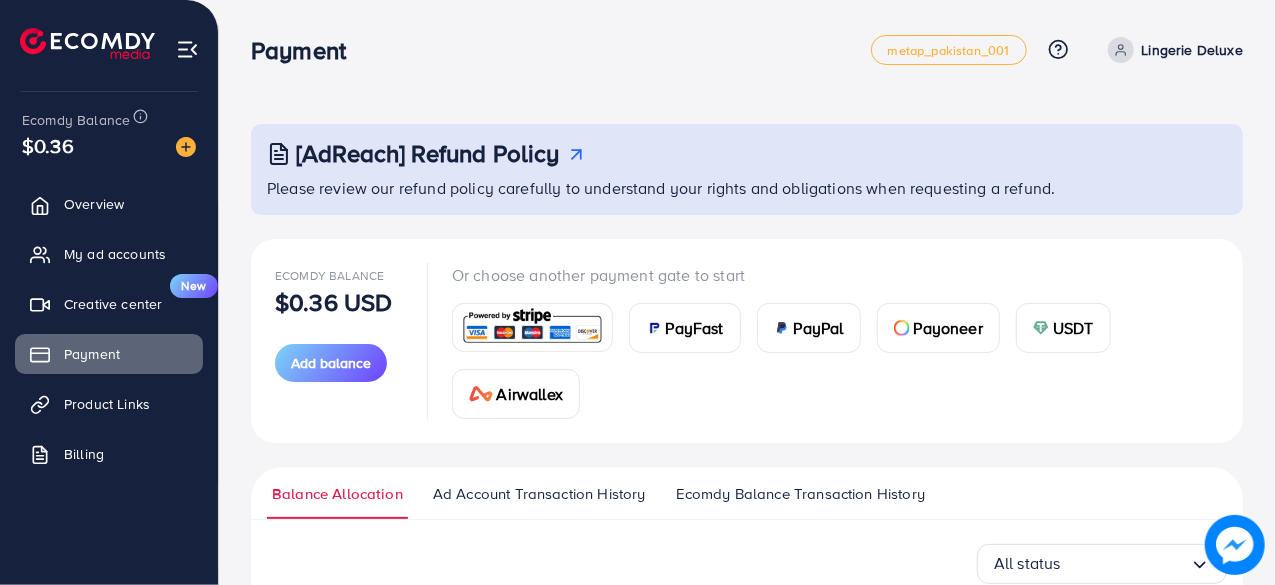 click on "USDT" at bounding box center [1063, 328] 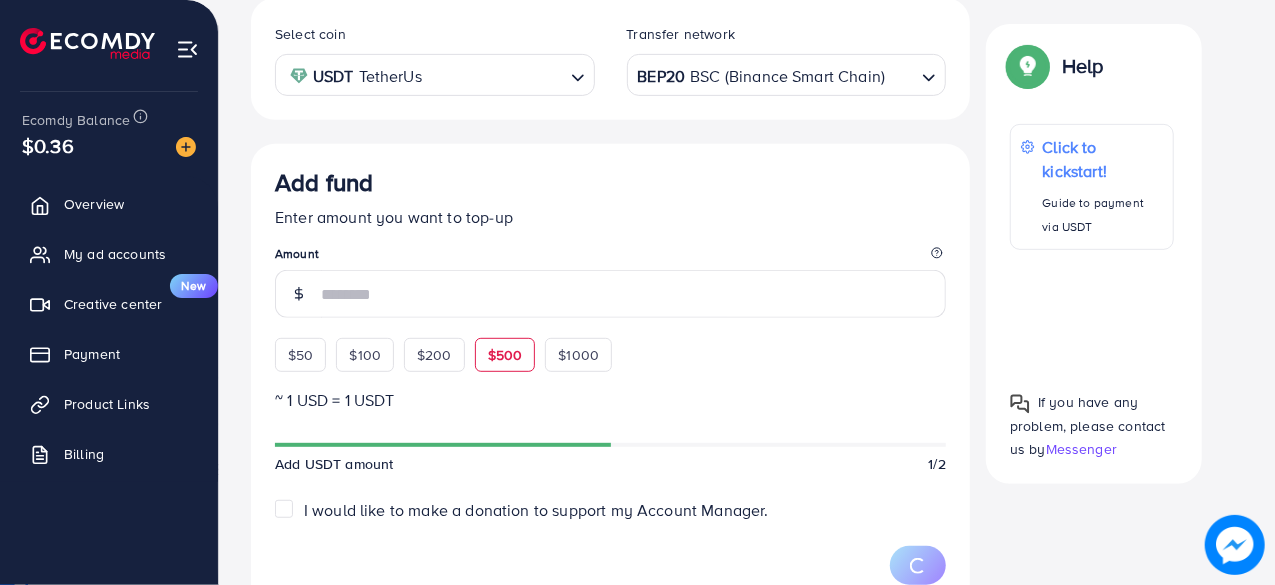 click on "$50 $100 $200 $500 $1000" at bounding box center (480, 350) 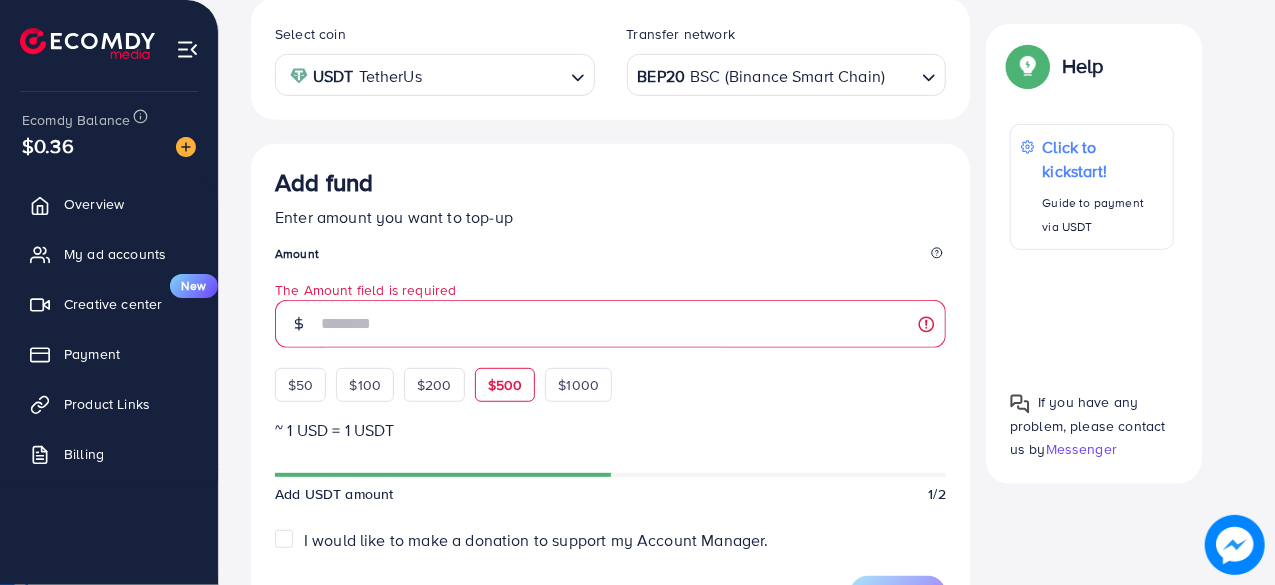 scroll, scrollTop: 482, scrollLeft: 0, axis: vertical 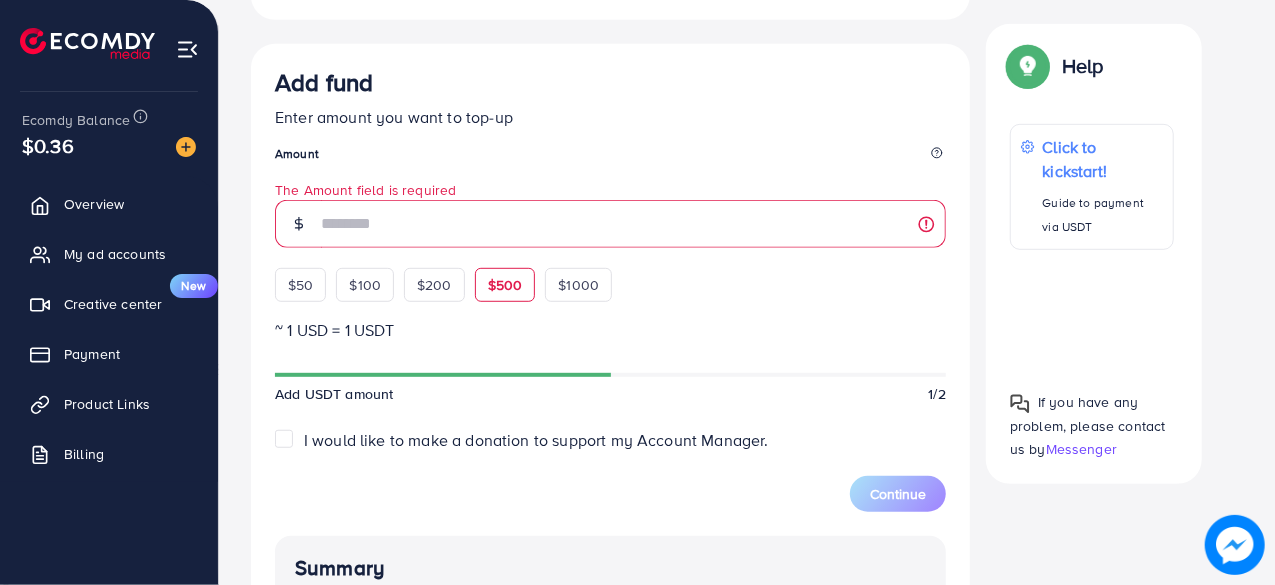 click on "$500" at bounding box center (505, 285) 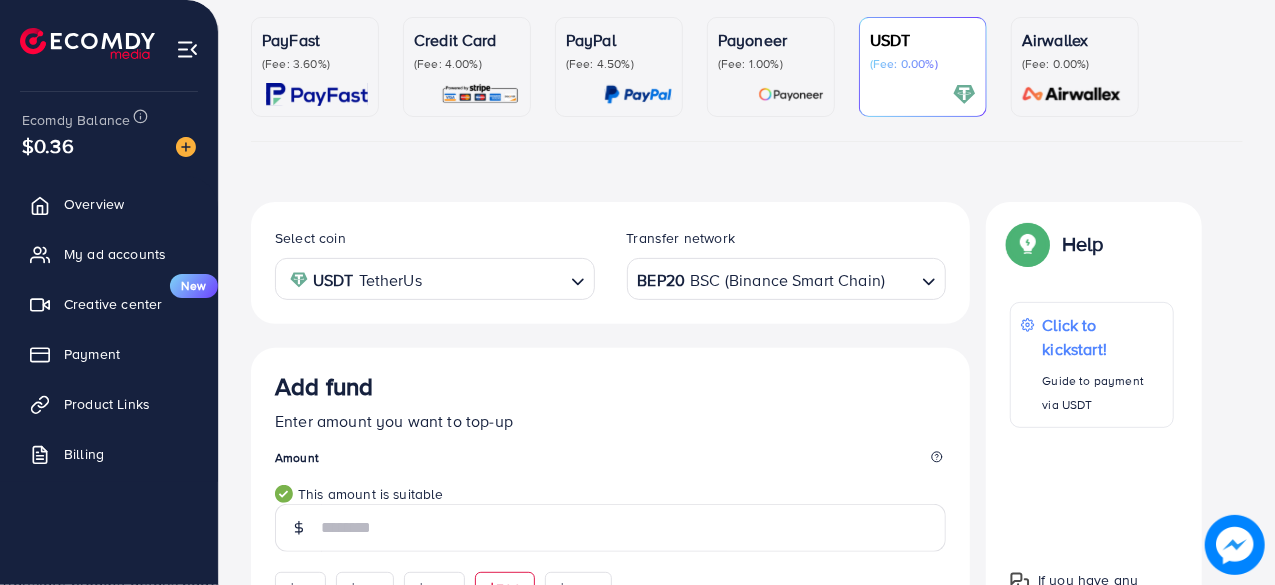 scroll, scrollTop: 182, scrollLeft: 0, axis: vertical 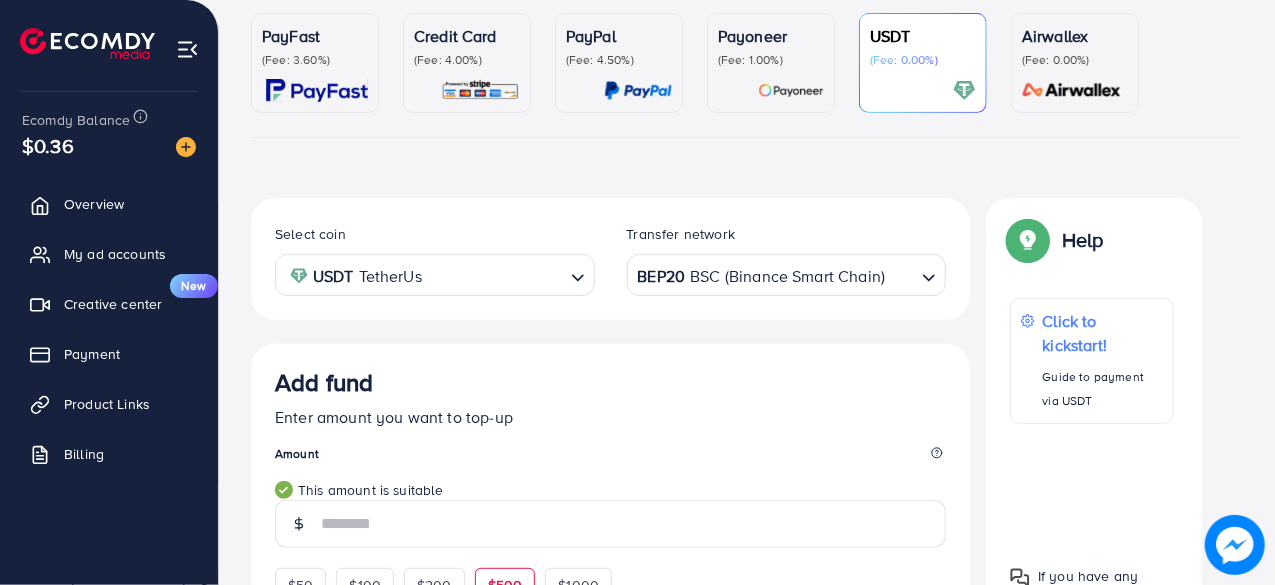 click on "BEP20 BSC (Binance Smart Chain)" at bounding box center [775, 273] 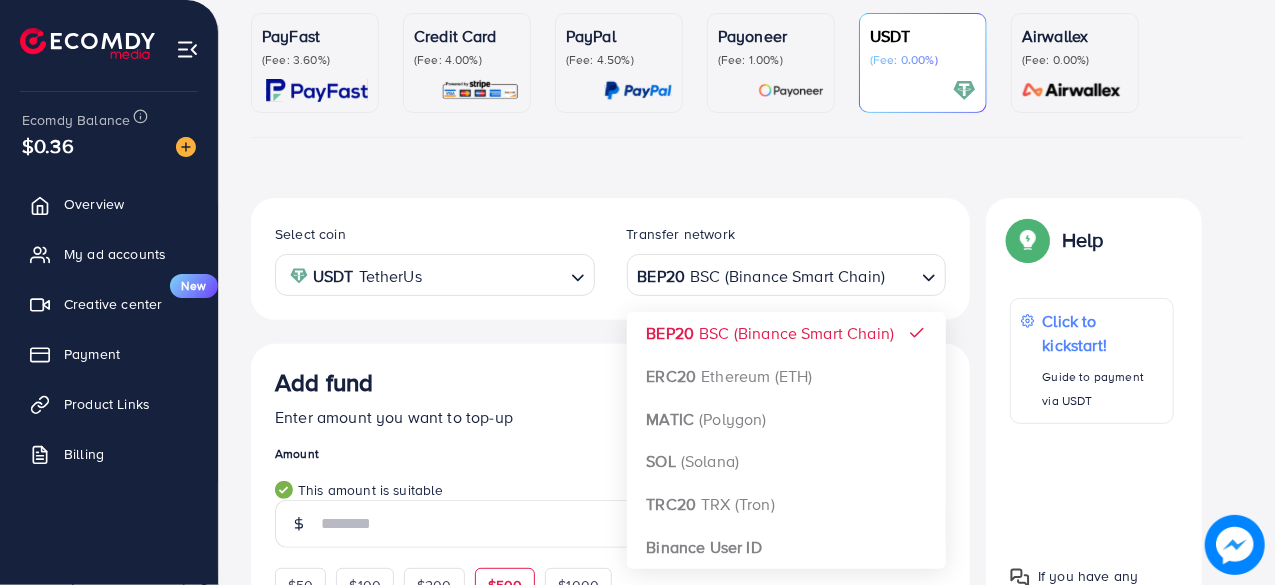 click on "Select coin   USDT TetherUs           Loading...     Transfer network   BEP20 BSC (Binance Smart Chain)           Loading...     BEP20 BSC (Binance Smart Chain) ERC20 Ethereum (ETH) MATIC (Polygon) SOL (Solana) TRC20 TRX (Tron) Binance User ID        Add fund  Enter amount you want to top-up Amount ***  This amount is suitable  $50 $100 $200 $500 $1000  ~ 1 USD = 1 USDT   Add USDT amount  1/2 I would like to make a donation to support my Account Manager. 5% 10% 15% 20%  Continue   Summary   Amount   500.252 USD   Payment Method  USDT  Coin type  USDT  Service charge   (6.00%)  30 USD  Transfer network  BEP20  Total Amount   530.252 USD" at bounding box center (610, 728) 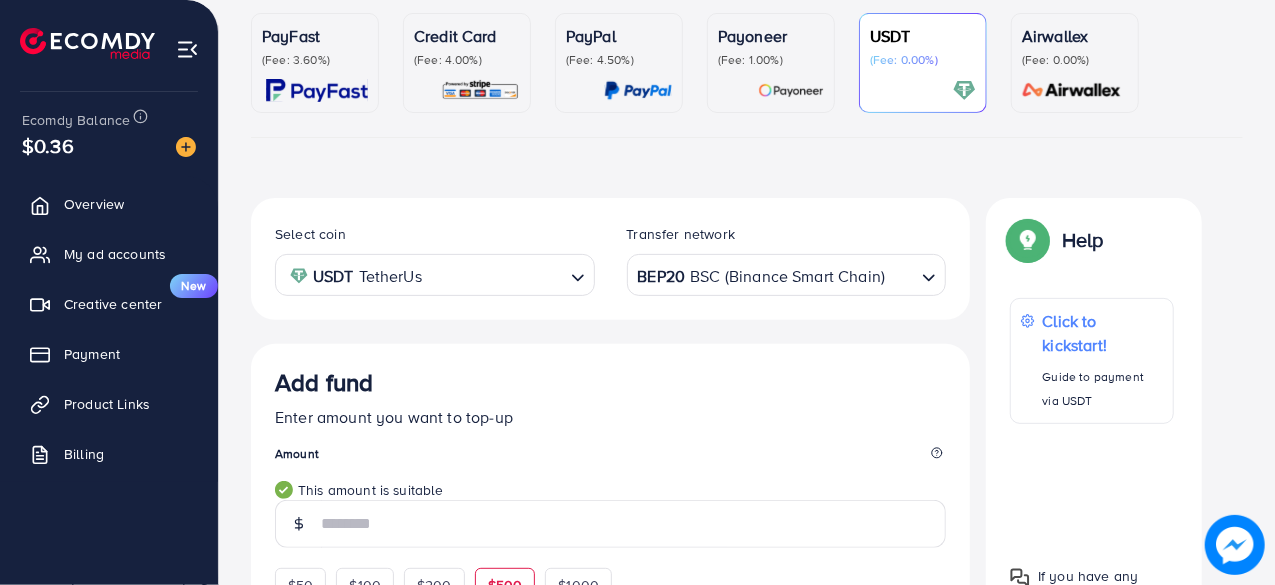 click on "Select coin   USDT TetherUs           Loading...     Transfer network   BEP20 BSC (Binance Smart Chain)           Loading..." at bounding box center [610, 259] 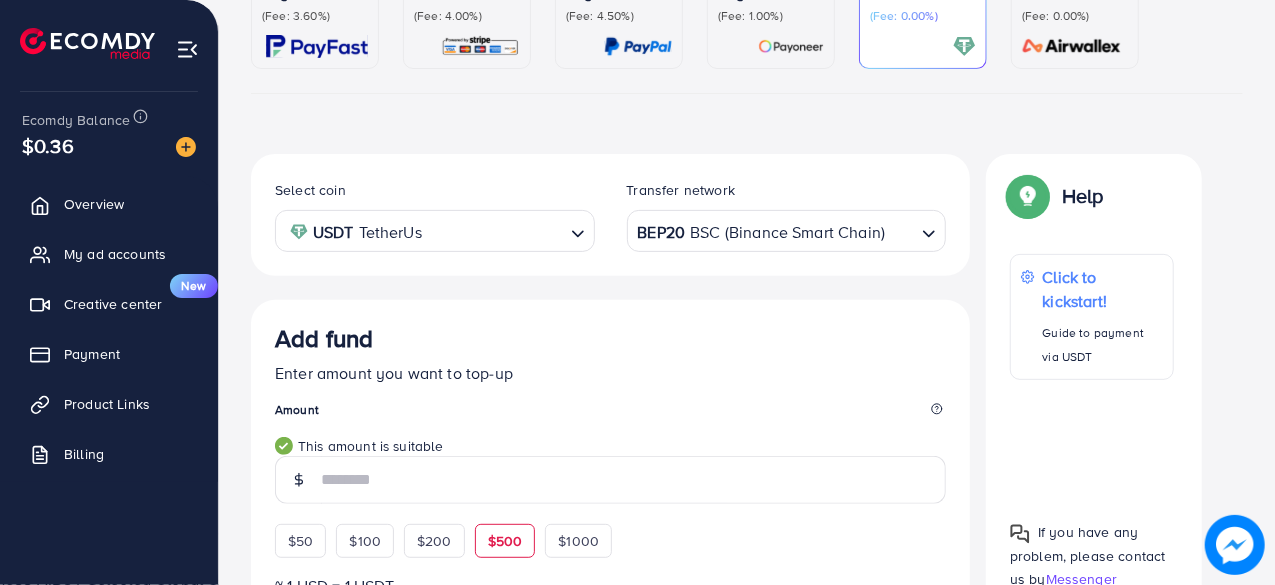 scroll, scrollTop: 224, scrollLeft: 0, axis: vertical 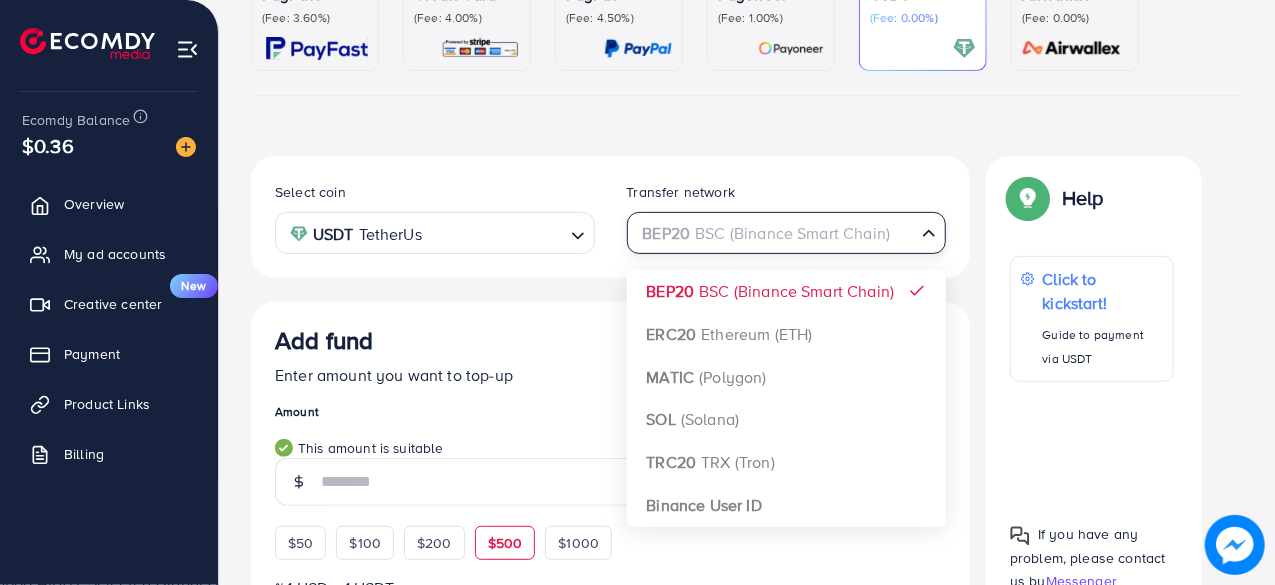 click on "BEP20 BSC (Binance Smart Chain)" at bounding box center (775, 231) 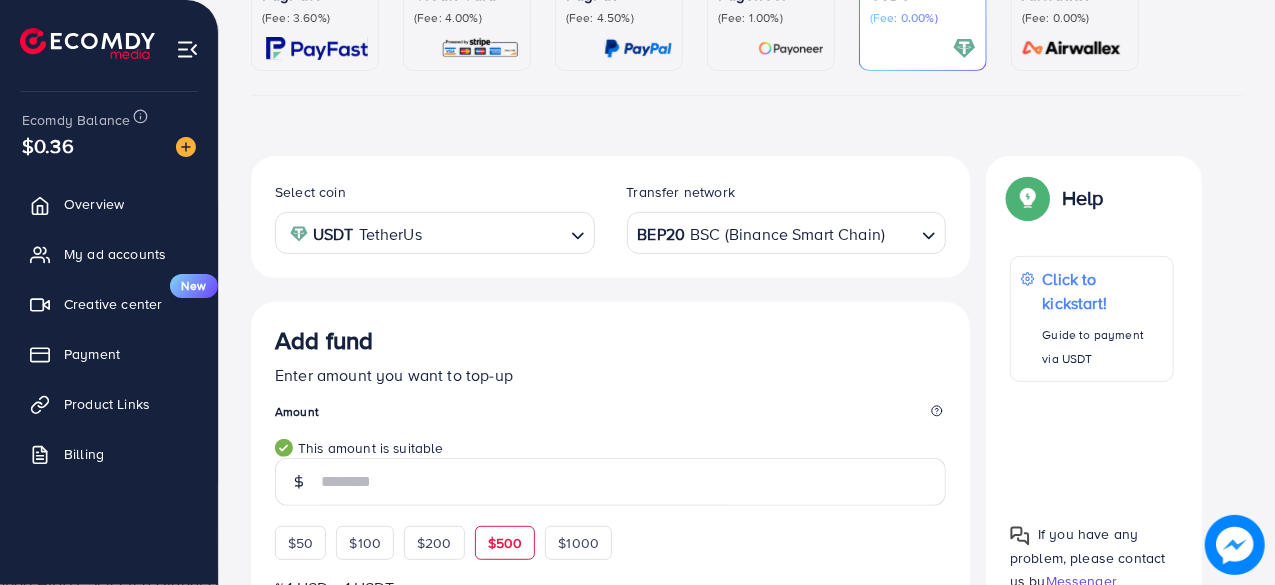 click on "Add fund  Enter amount you want to top-up Amount ***  This amount is suitable  $50 $100 $200 $500 $1000  ~ 1 USD = 1 USDT   Add USDT amount  1/2 I would like to make a donation to support my Account Manager. 5% 10% 15% 20%  Continue   Summary   Amount   500.252 USD   Payment Method  USDT  Coin type  USDT  Service charge   (6.00%)  30 USD  Transfer network  BEP20  Total Amount   530.252 USD" at bounding box center (610, 759) 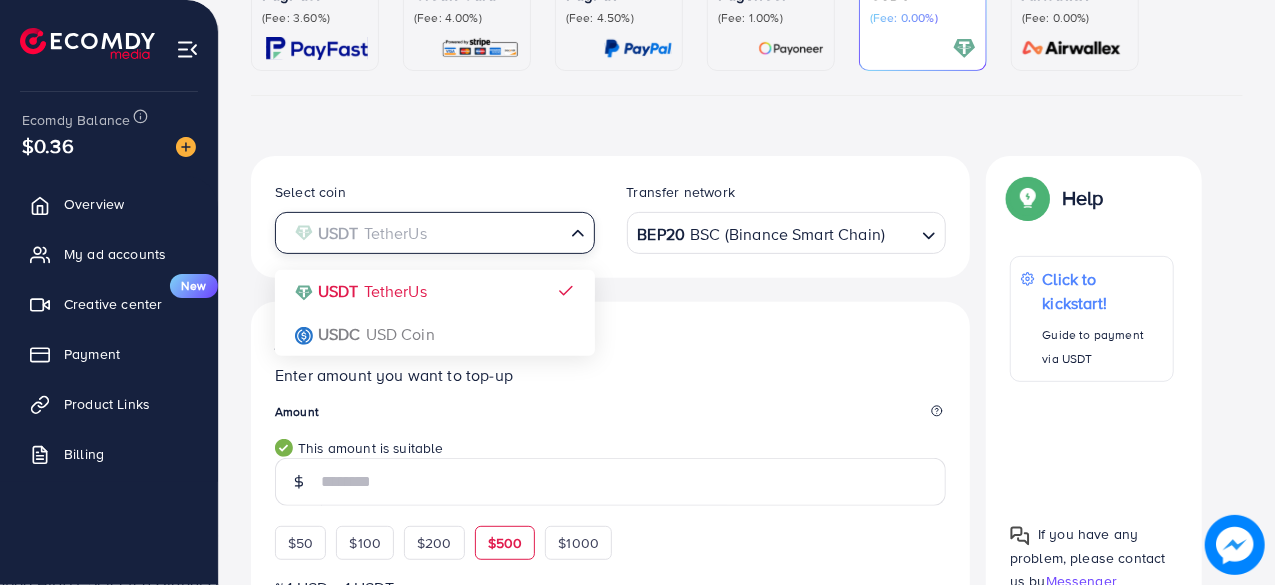 click on "Select coin   USDT TetherUs           Loading...     USDT TetherUs USDC USD Coin       Transfer network   BEP20 BSC (Binance Smart Chain)           Loading..." at bounding box center [610, 217] 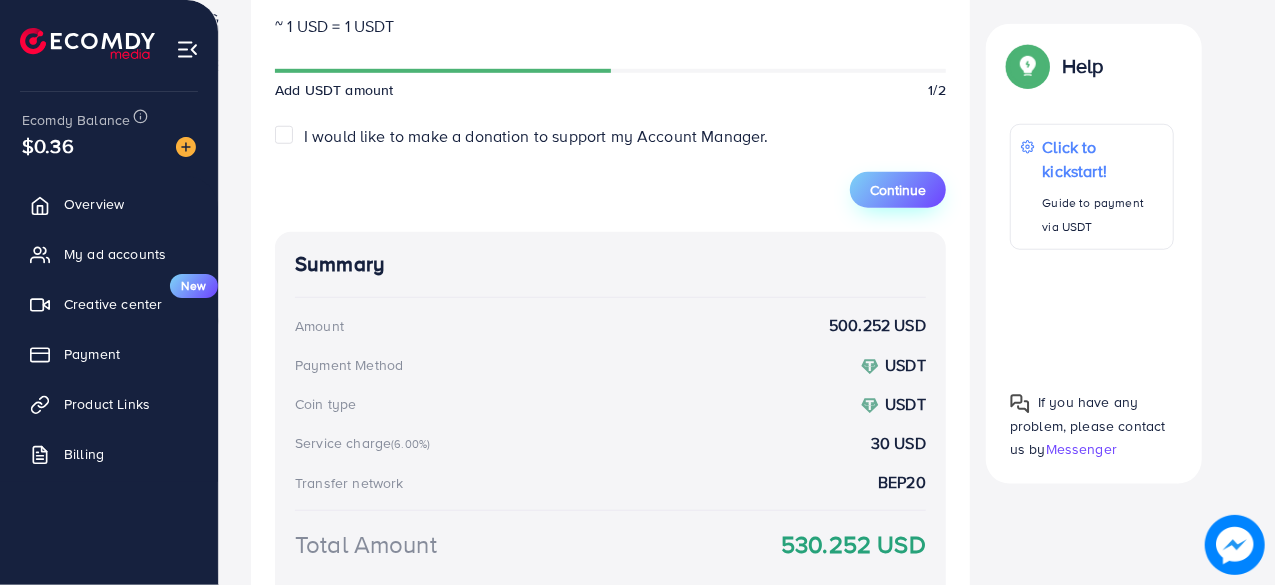 scroll, scrollTop: 724, scrollLeft: 0, axis: vertical 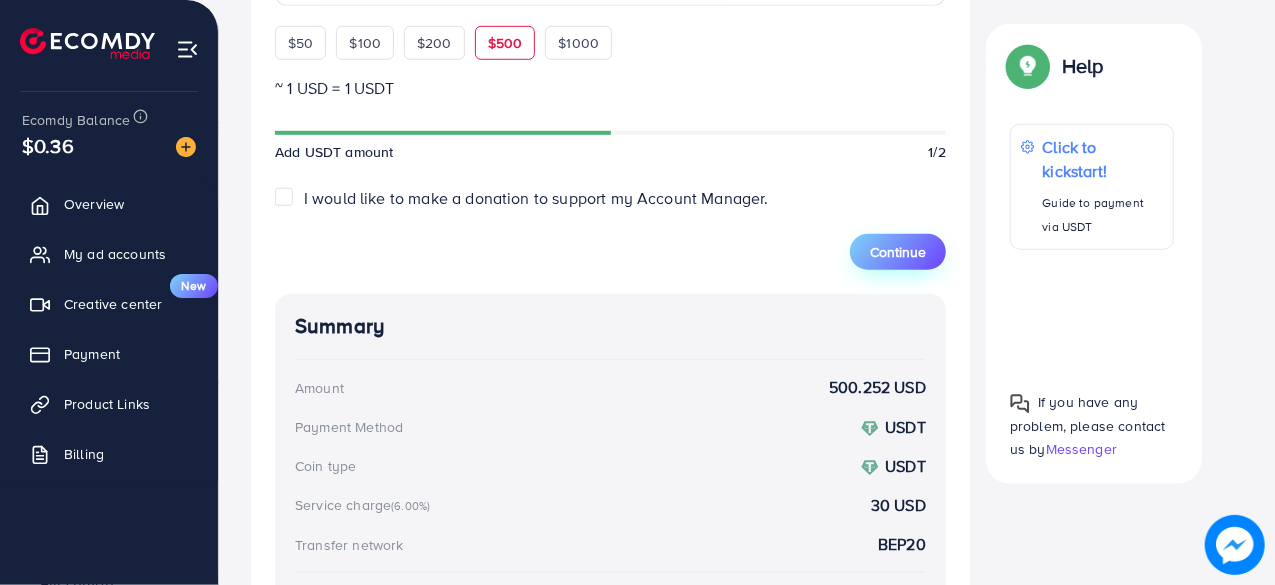 click on "Add fund  Enter amount you want to top-up Amount ***  This amount is suitable  $50 $100 $200 $500 $1000  ~ 1 USD = 1 USDT   Add USDT amount  1/2 I would like to make a donation to support my Account Manager. 5% 10% 15% 20%  Continue   Summary   Amount   500.252 USD   Payment Method  USDT  Coin type  USDT  Service charge   (6.00%)  30 USD  Transfer network  BEP20  Total Amount   530.252 USD" at bounding box center [610, 259] 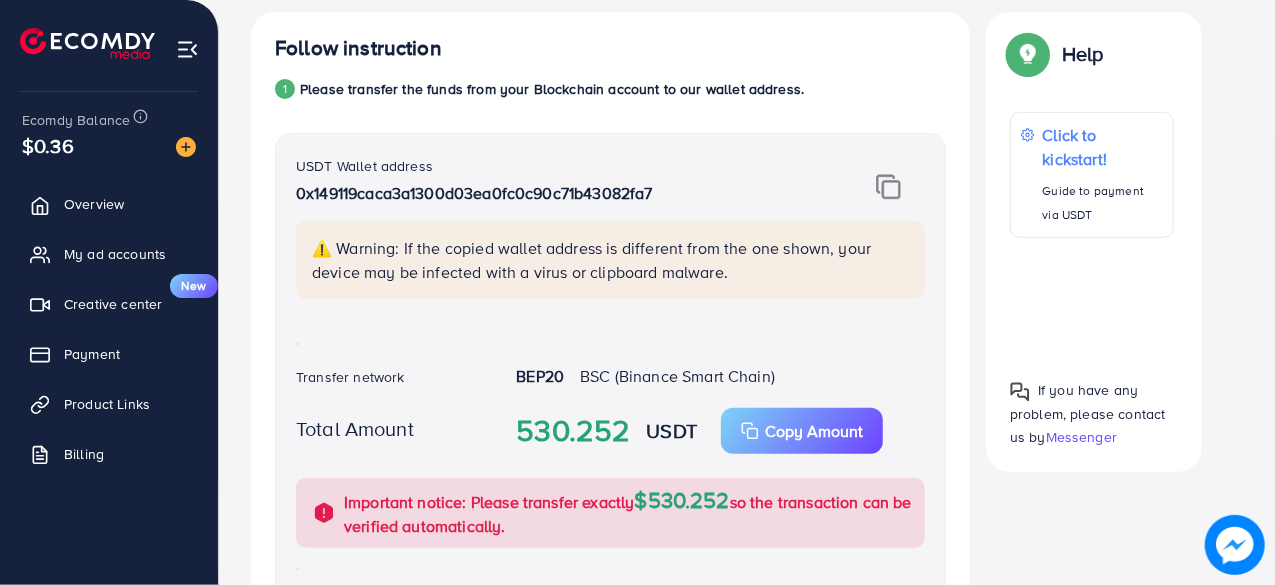scroll, scrollTop: 300, scrollLeft: 0, axis: vertical 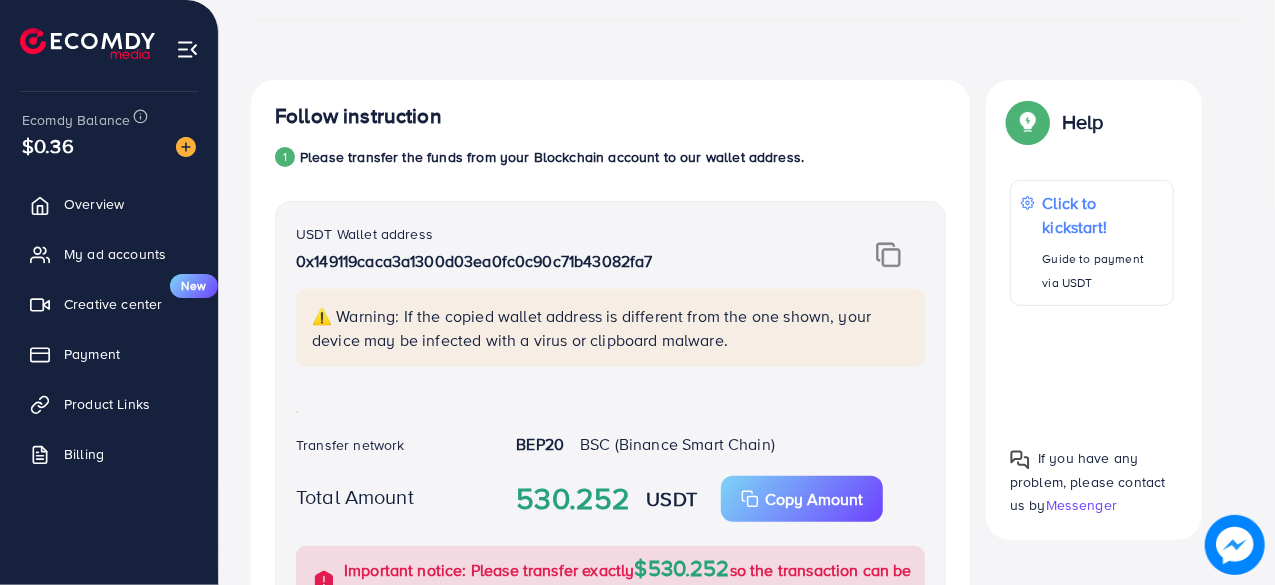 click at bounding box center [888, 255] 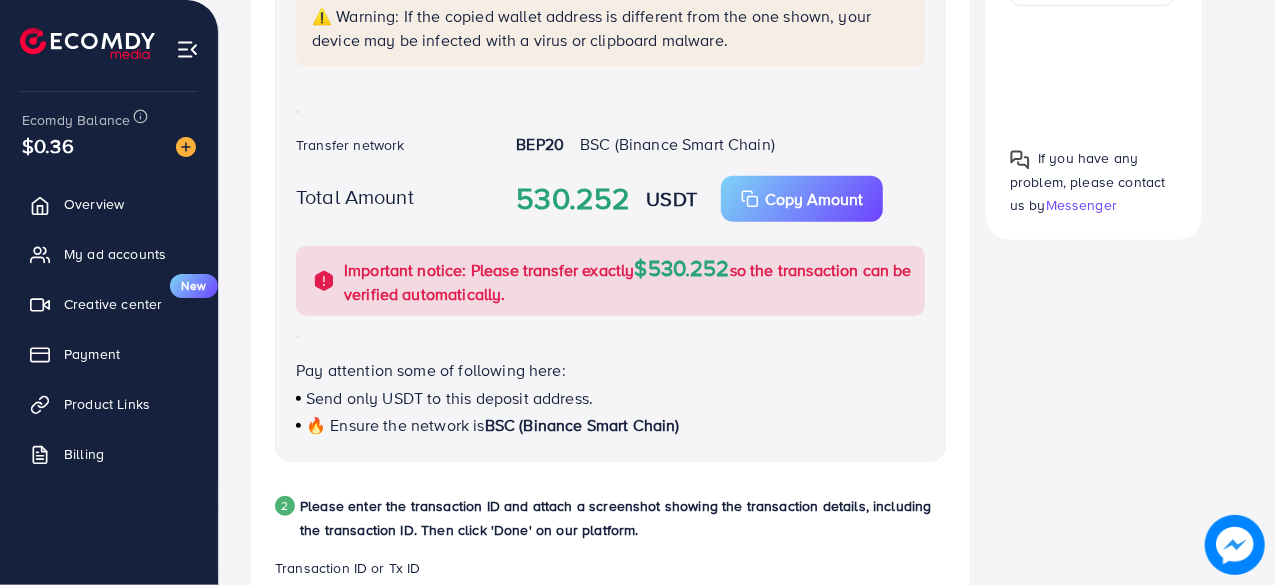scroll, scrollTop: 1000, scrollLeft: 0, axis: vertical 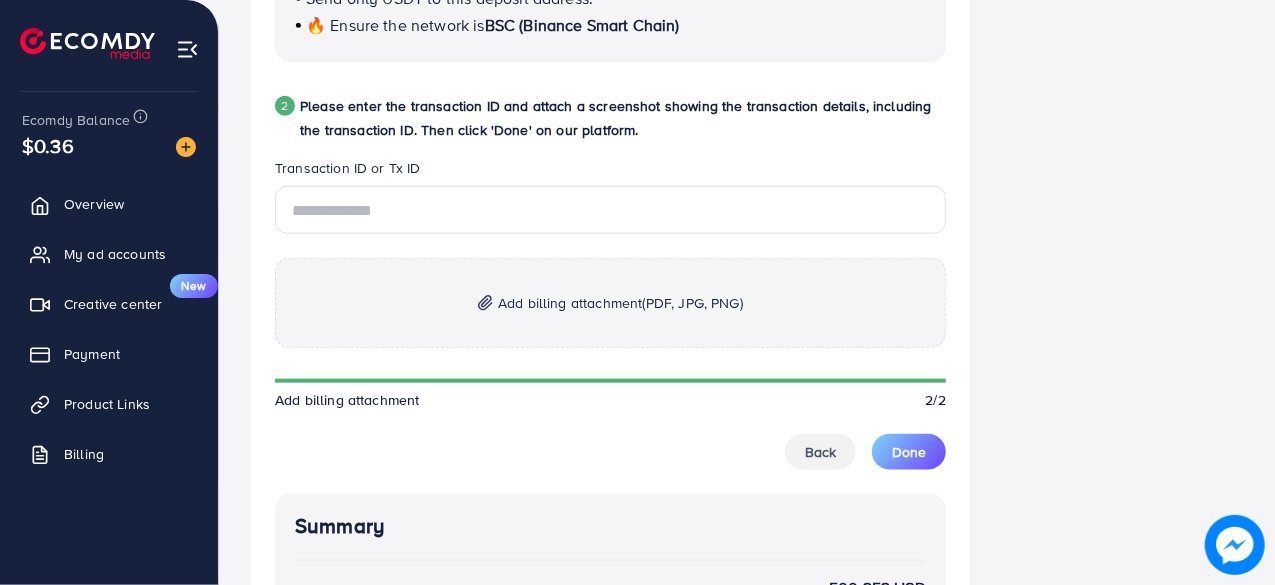 click on "Add billing attachment  (PDF, JPG, PNG)" at bounding box center (620, 303) 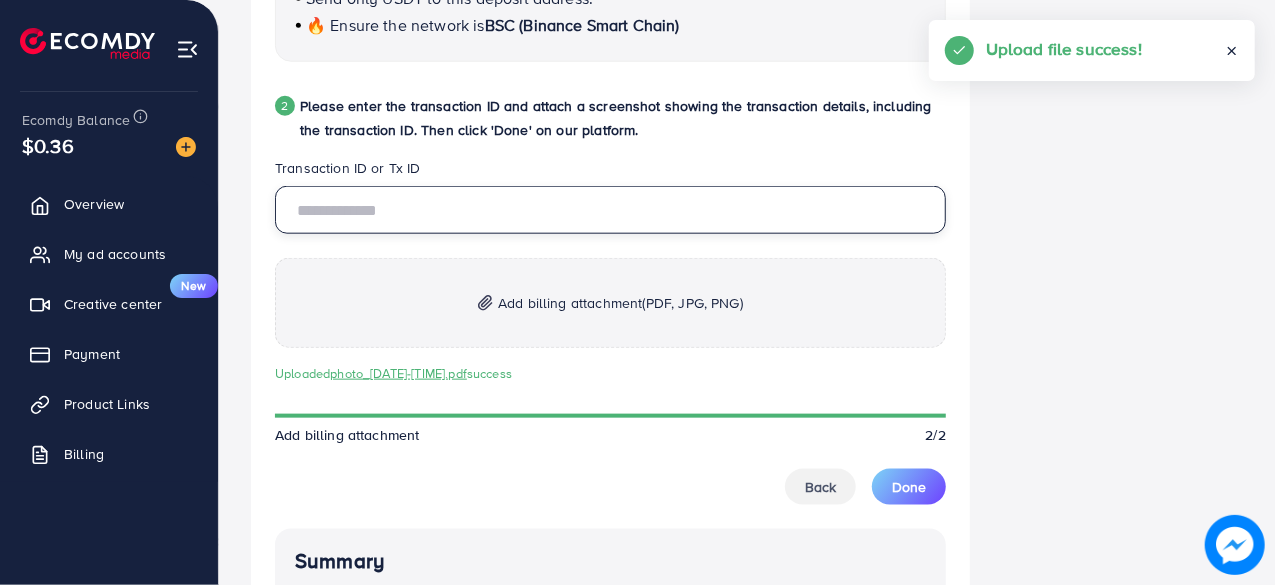 click at bounding box center (610, 210) 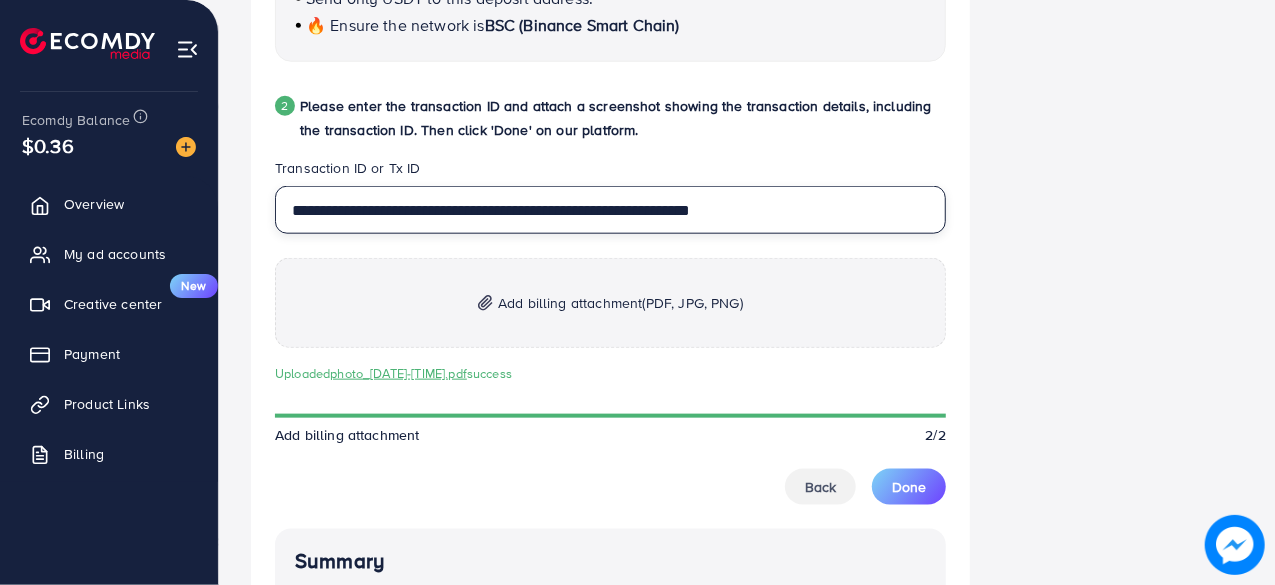 type on "**********" 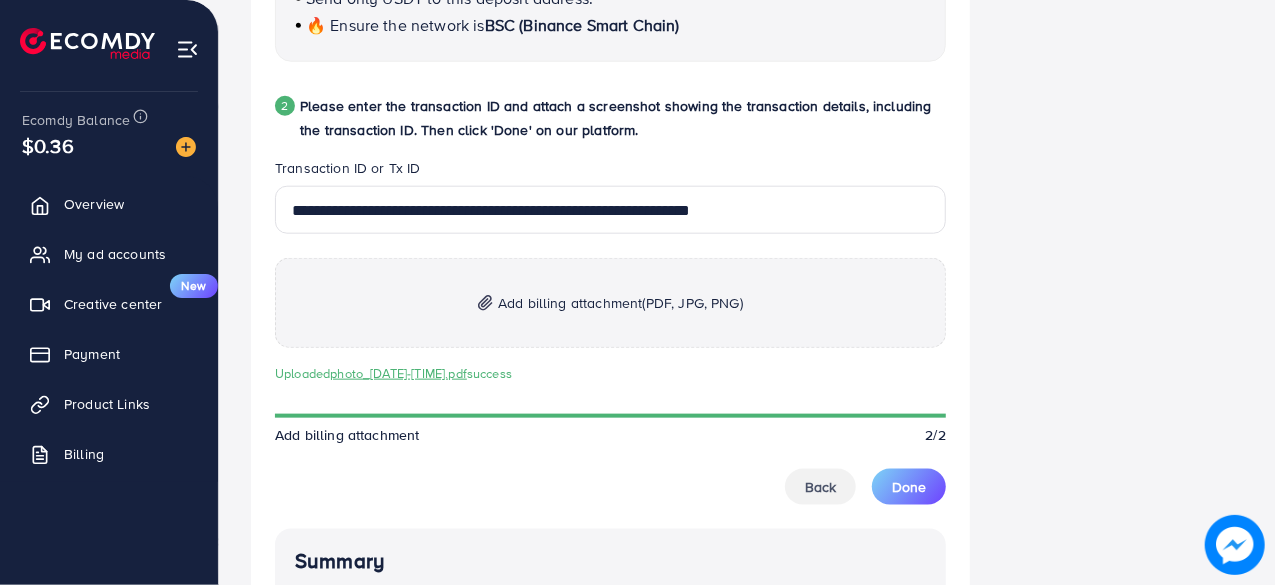 click on "Help   Help   Click to kickstart!   Guide to payment via USDT   If you have any problem, please contact us by   Messenger" at bounding box center [1094, 165] 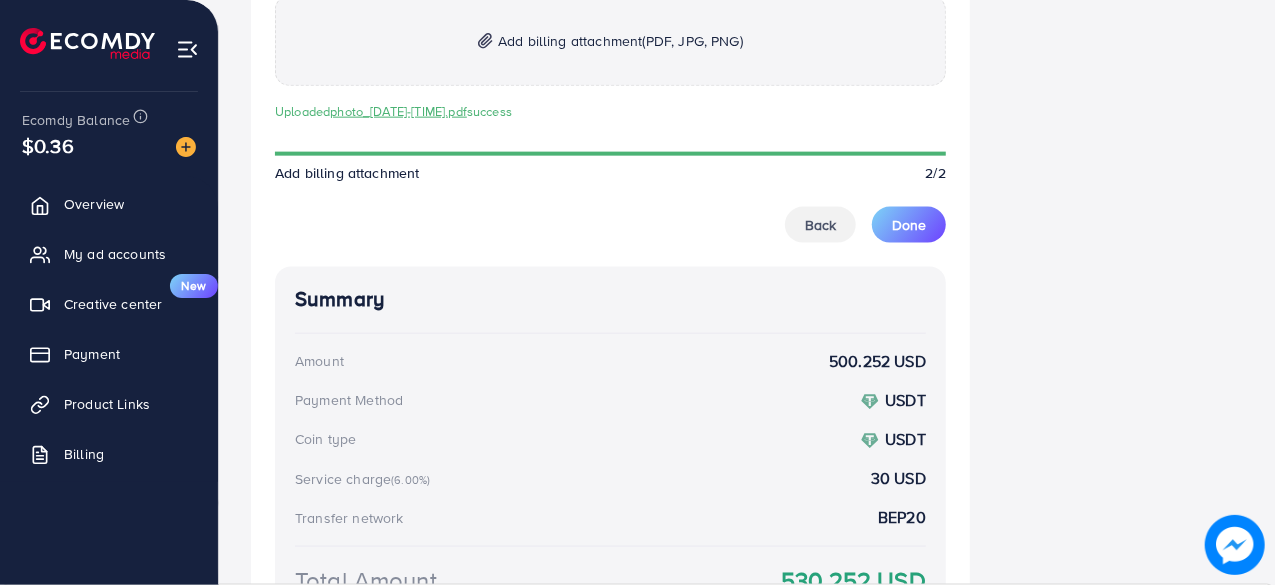scroll, scrollTop: 1134, scrollLeft: 0, axis: vertical 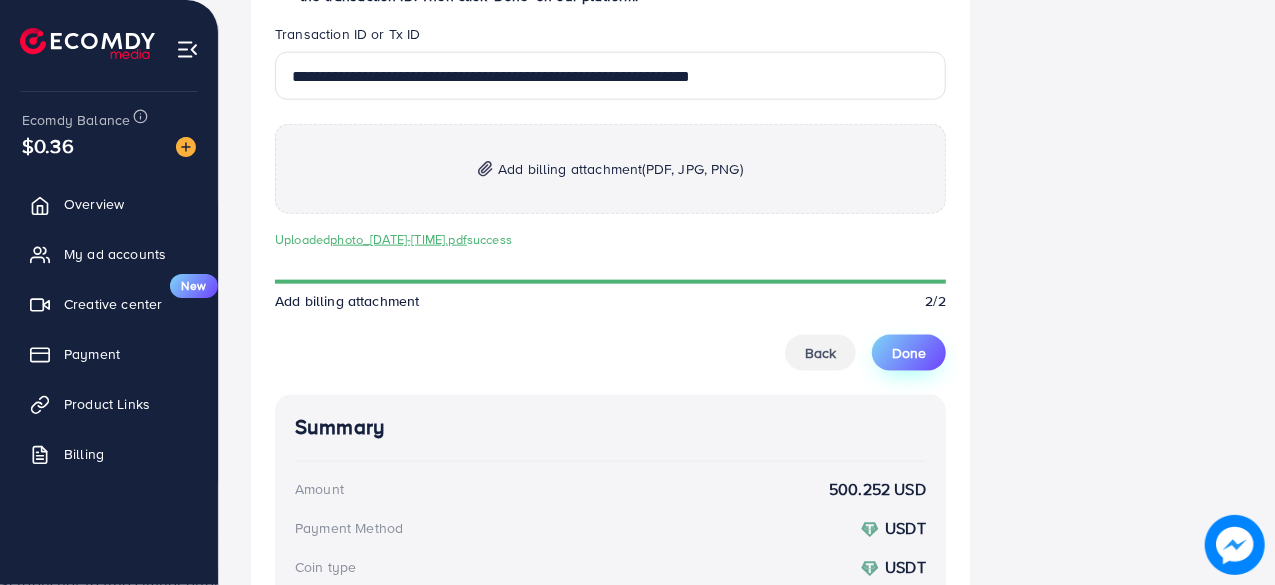 click on "Done" at bounding box center [909, 353] 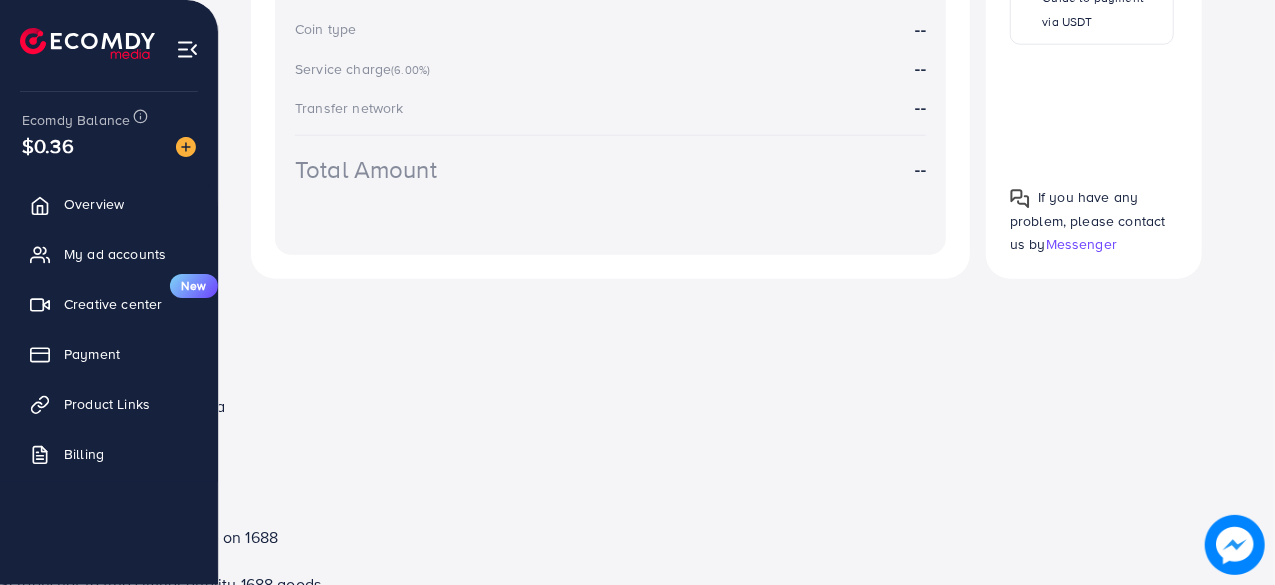 scroll, scrollTop: 382, scrollLeft: 0, axis: vertical 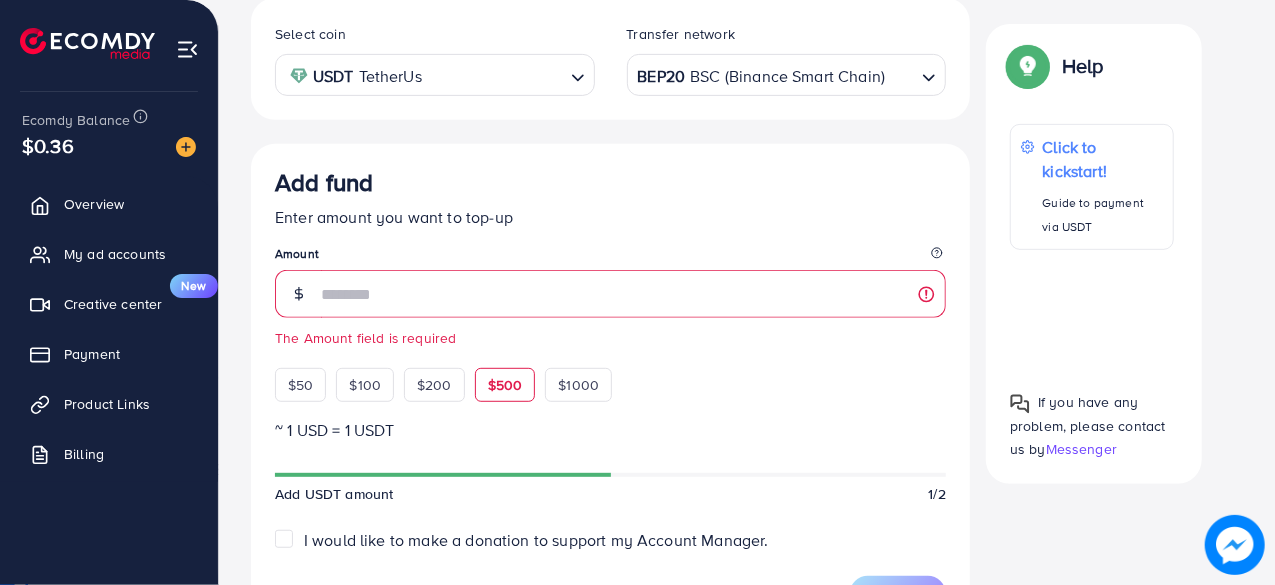click on "$500" at bounding box center [505, 385] 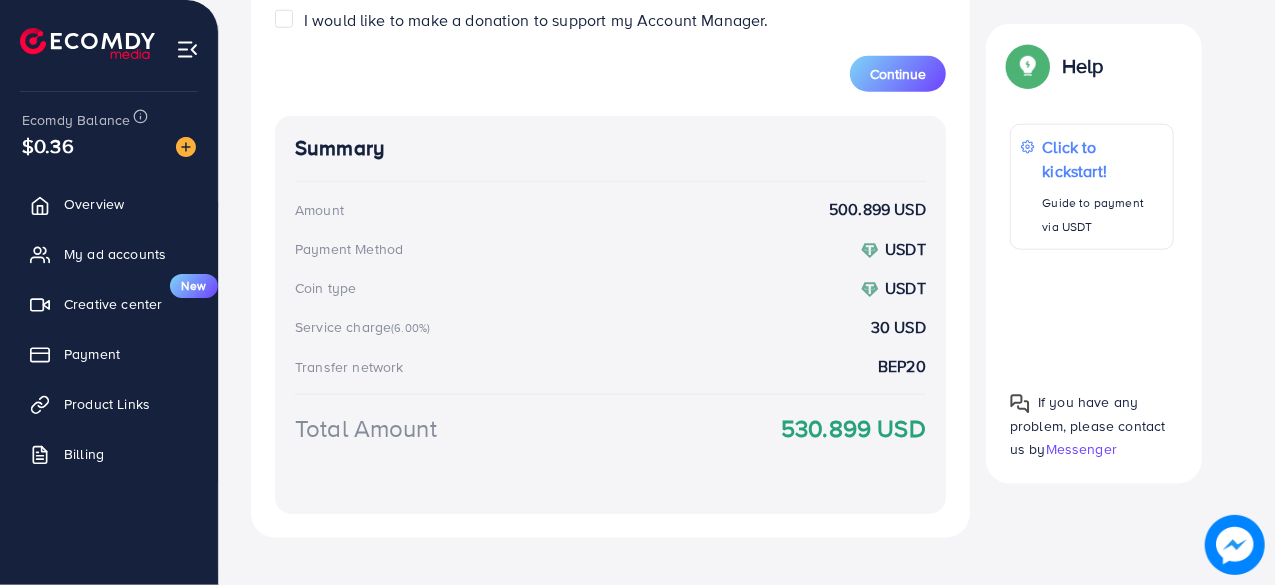 scroll, scrollTop: 524, scrollLeft: 0, axis: vertical 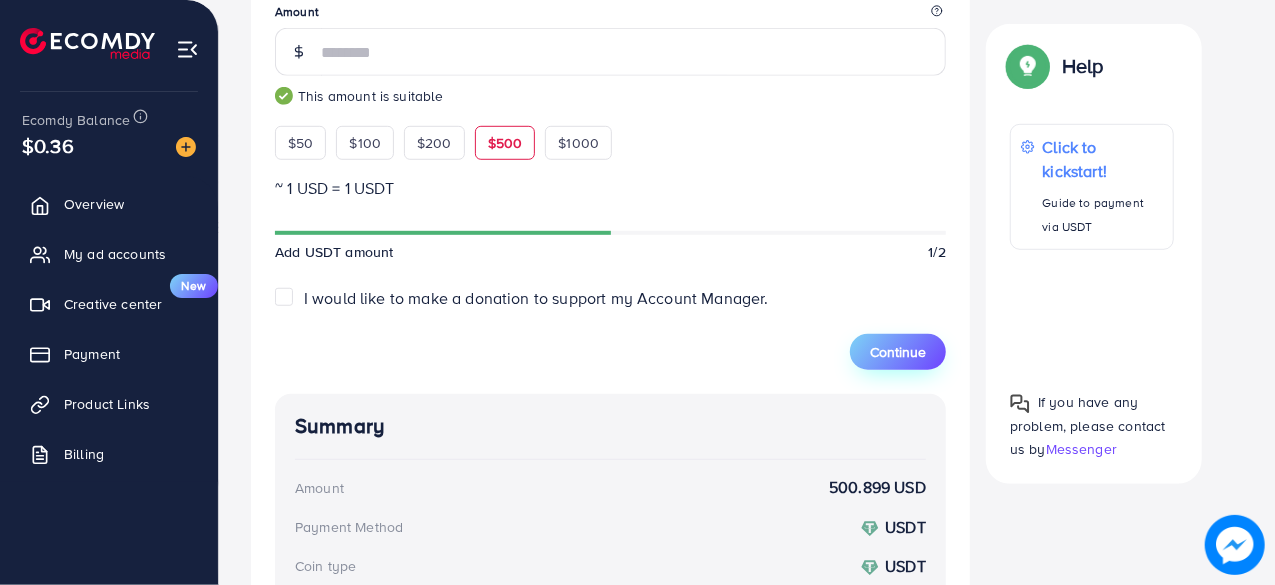 click on "Continue" at bounding box center (898, 352) 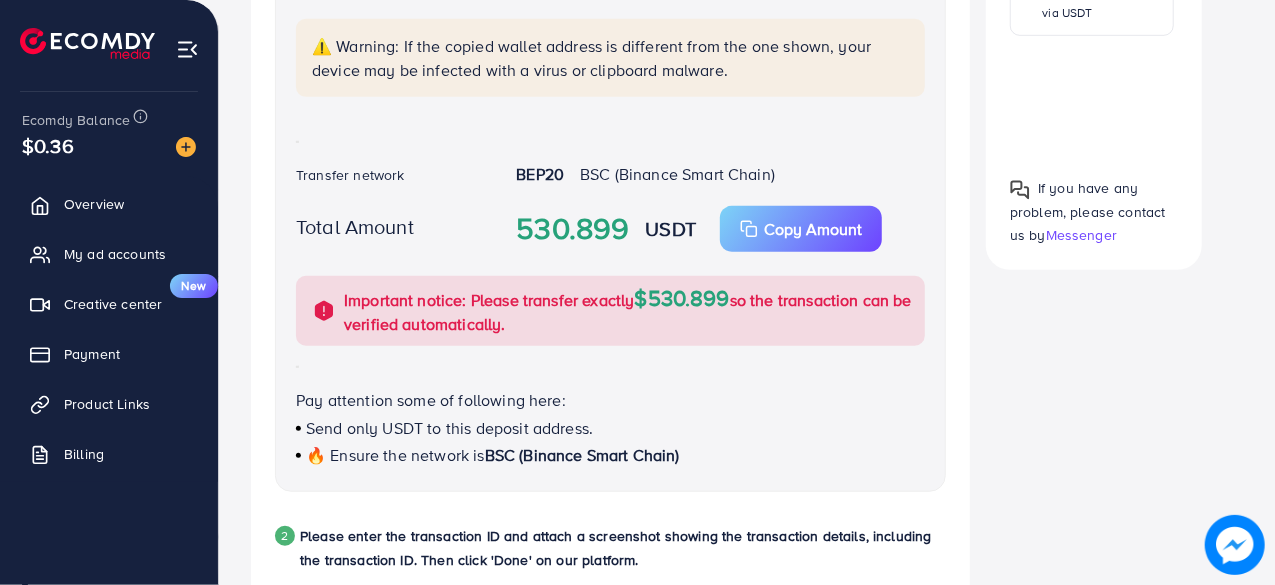 scroll, scrollTop: 900, scrollLeft: 0, axis: vertical 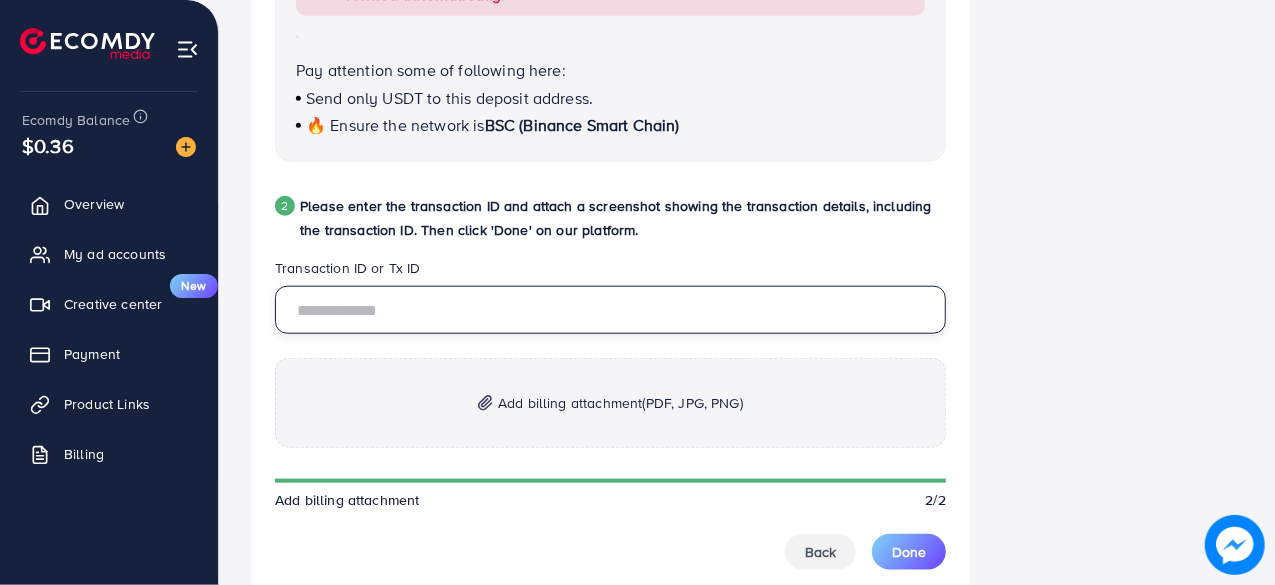 click at bounding box center (610, 310) 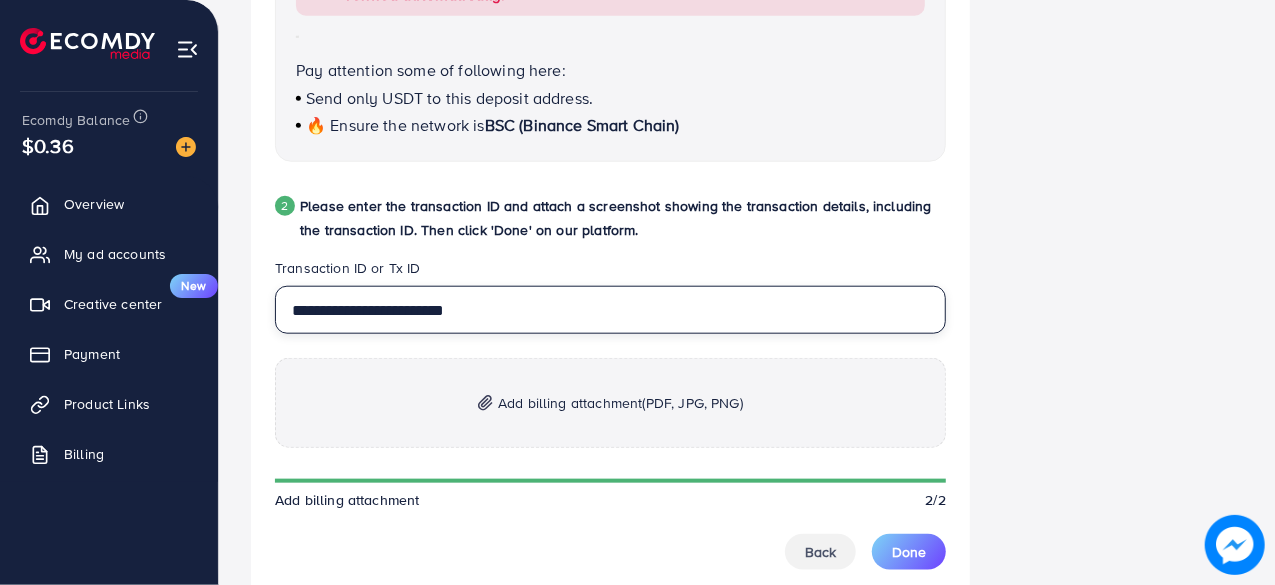 type on "**********" 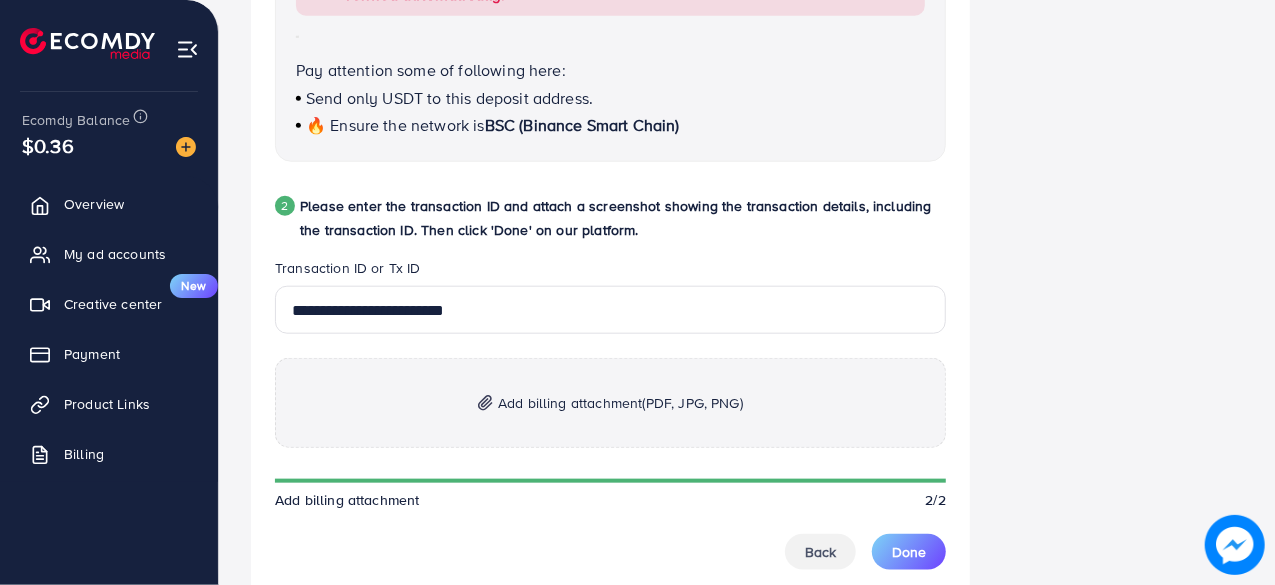 click on "Add billing attachment  (PDF, JPG, PNG)" at bounding box center (620, 403) 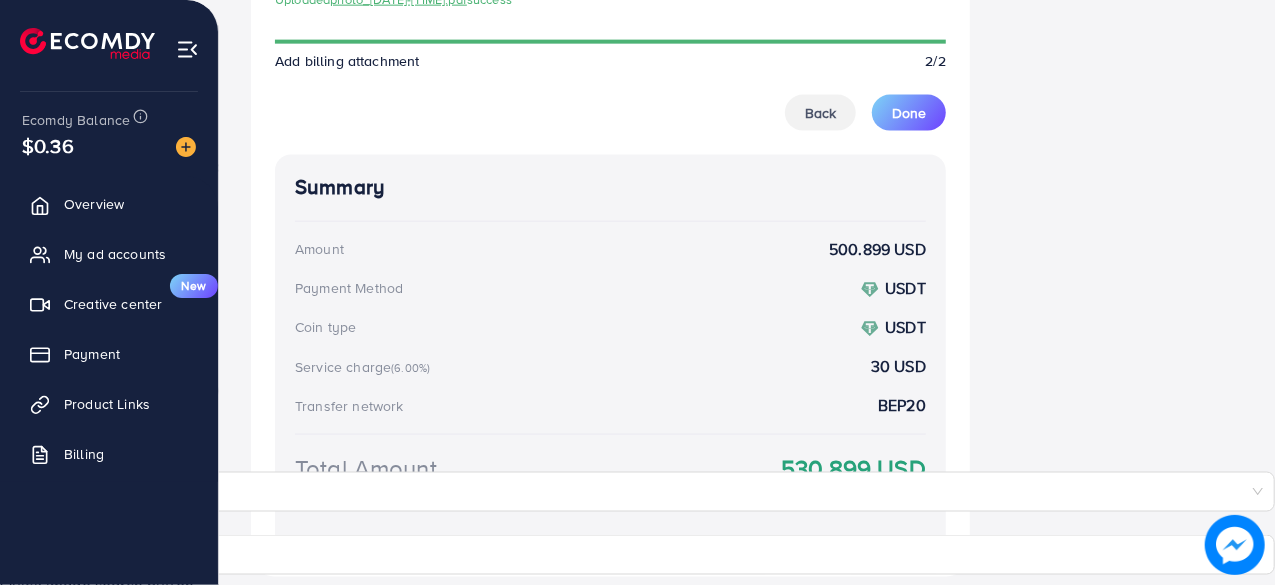 scroll, scrollTop: 1234, scrollLeft: 0, axis: vertical 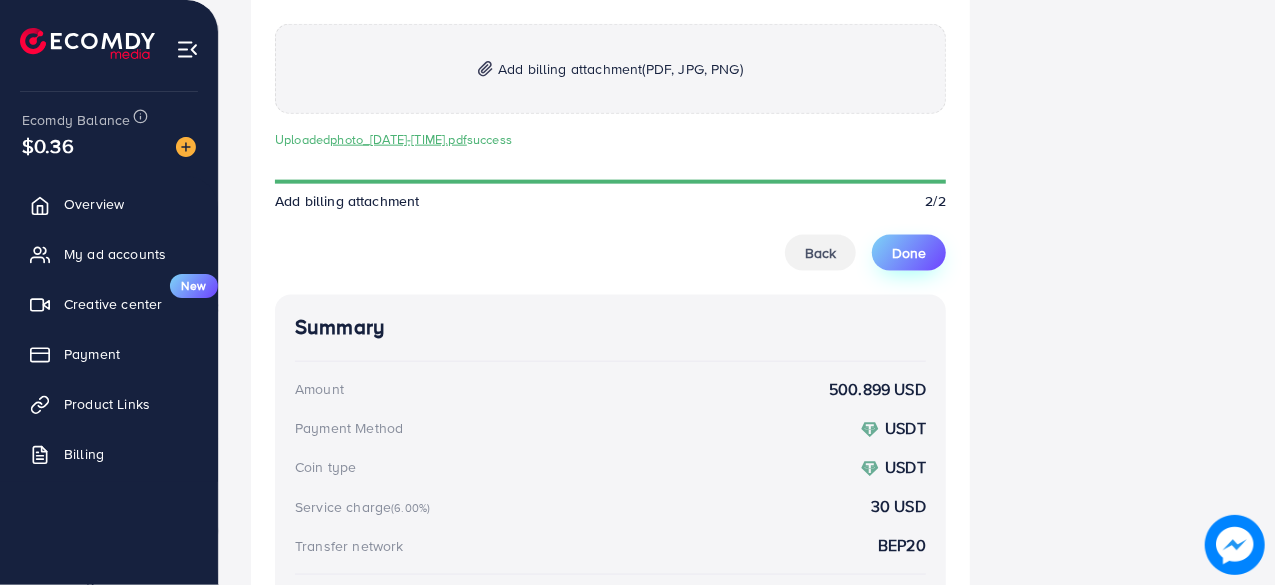 click on "Done" at bounding box center [909, 253] 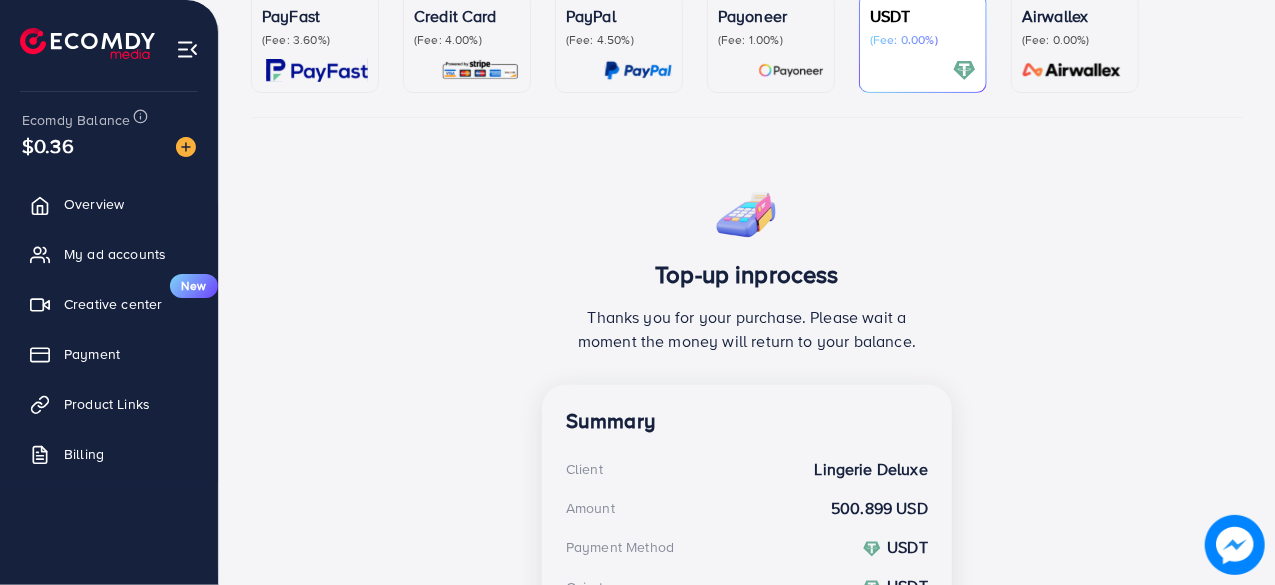 scroll, scrollTop: 502, scrollLeft: 0, axis: vertical 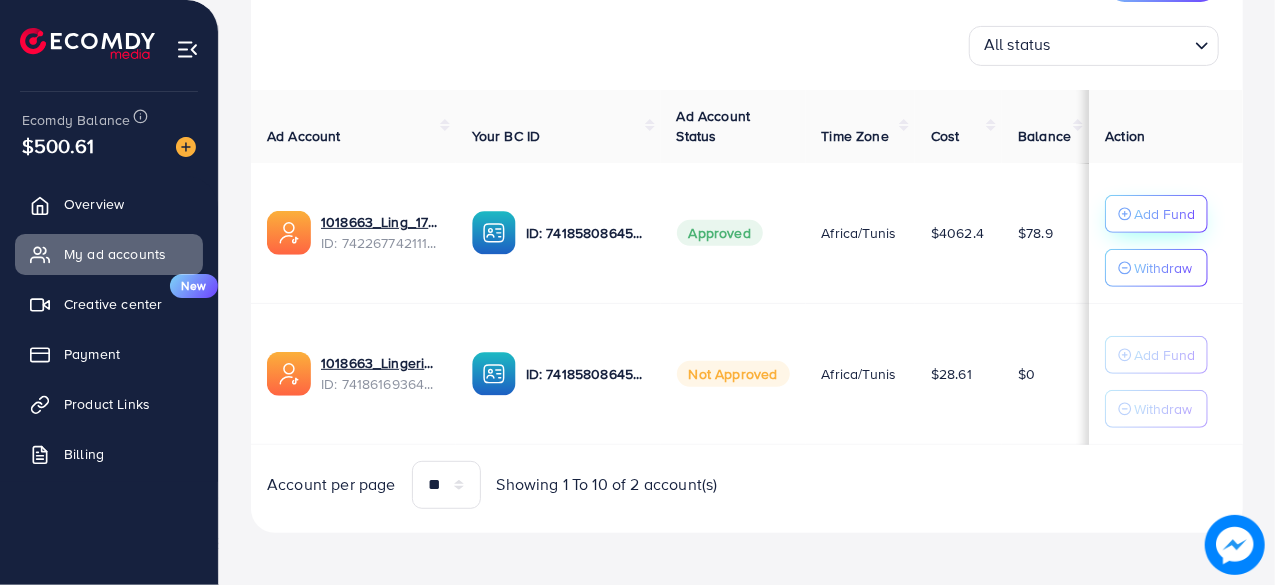 click on "Add Fund" at bounding box center [1156, 214] 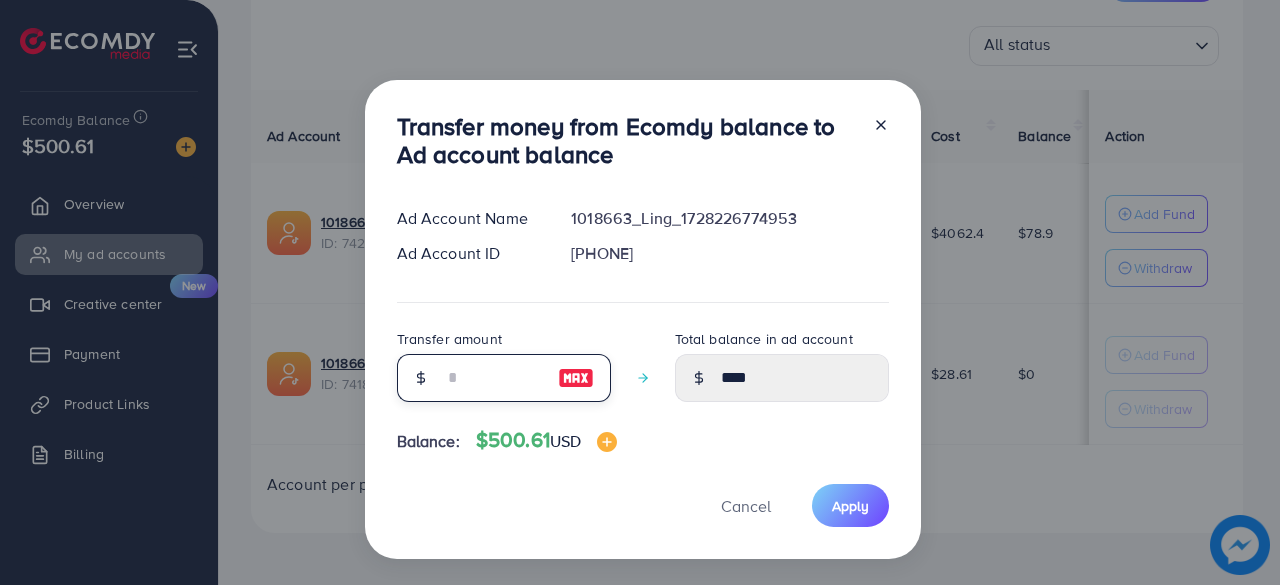 click at bounding box center [493, 378] 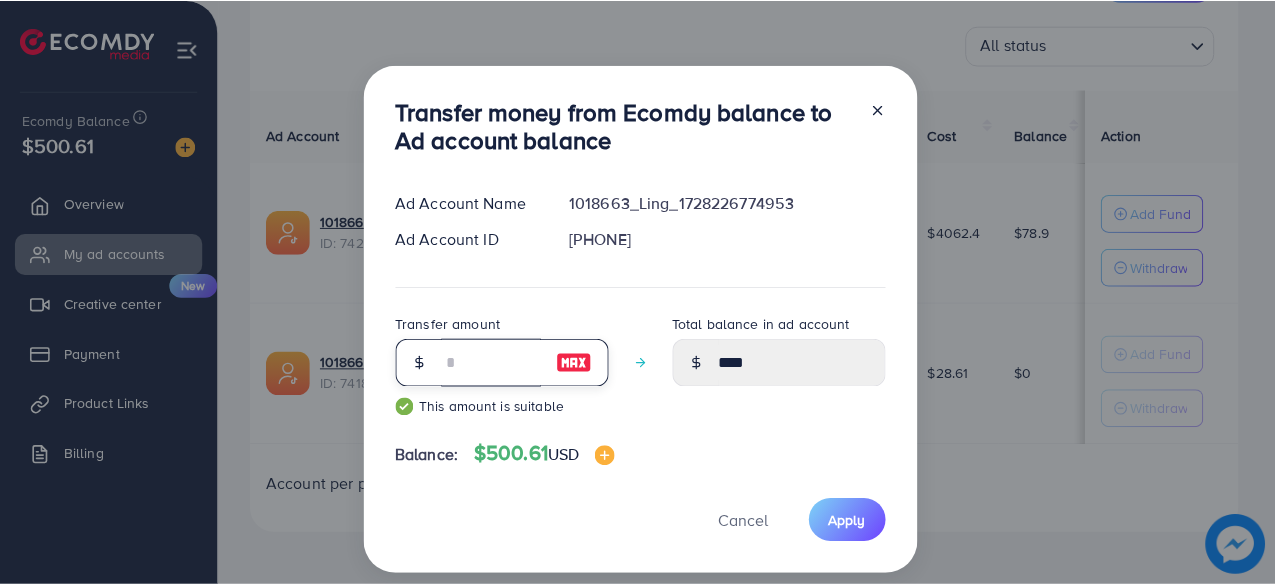 scroll, scrollTop: 27, scrollLeft: 0, axis: vertical 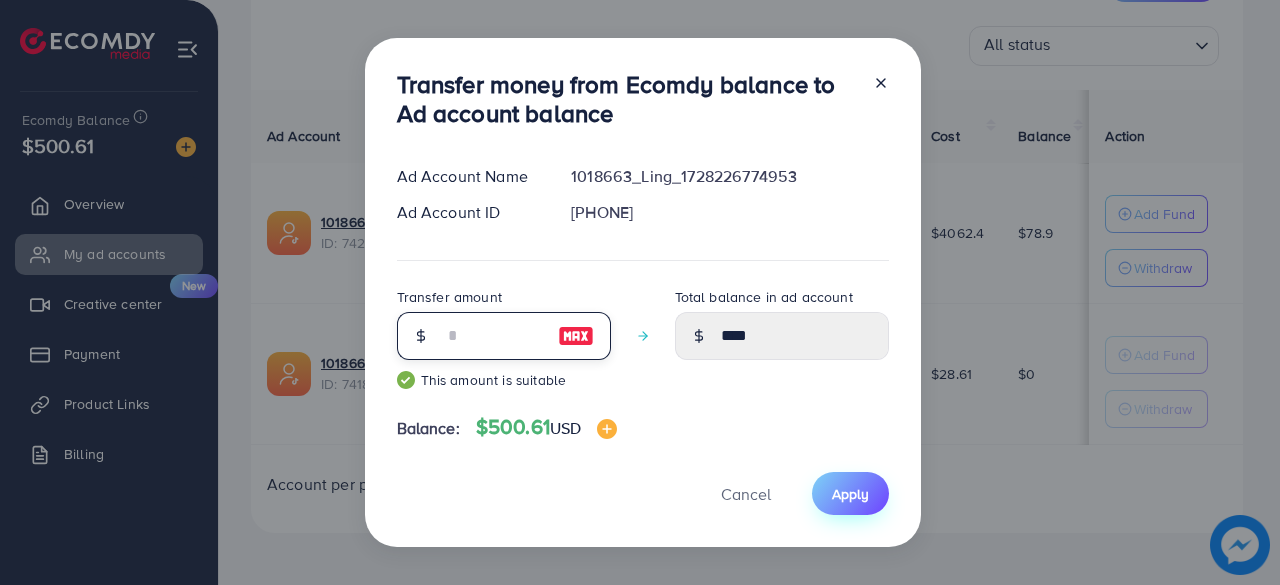 type on "***" 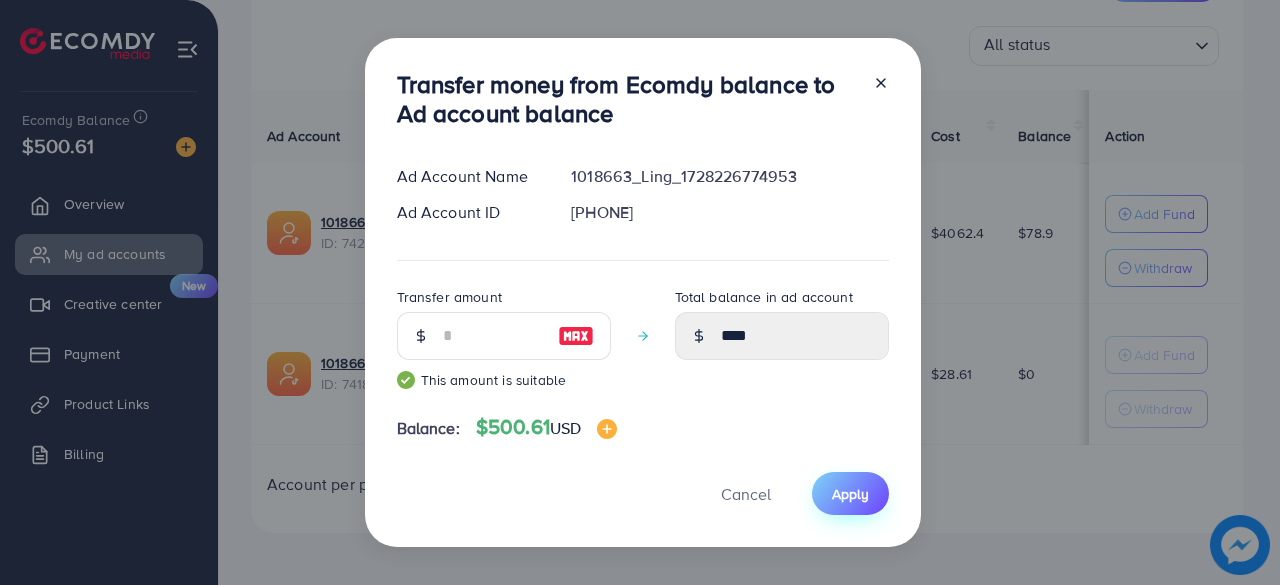 click on "Apply" at bounding box center (850, 494) 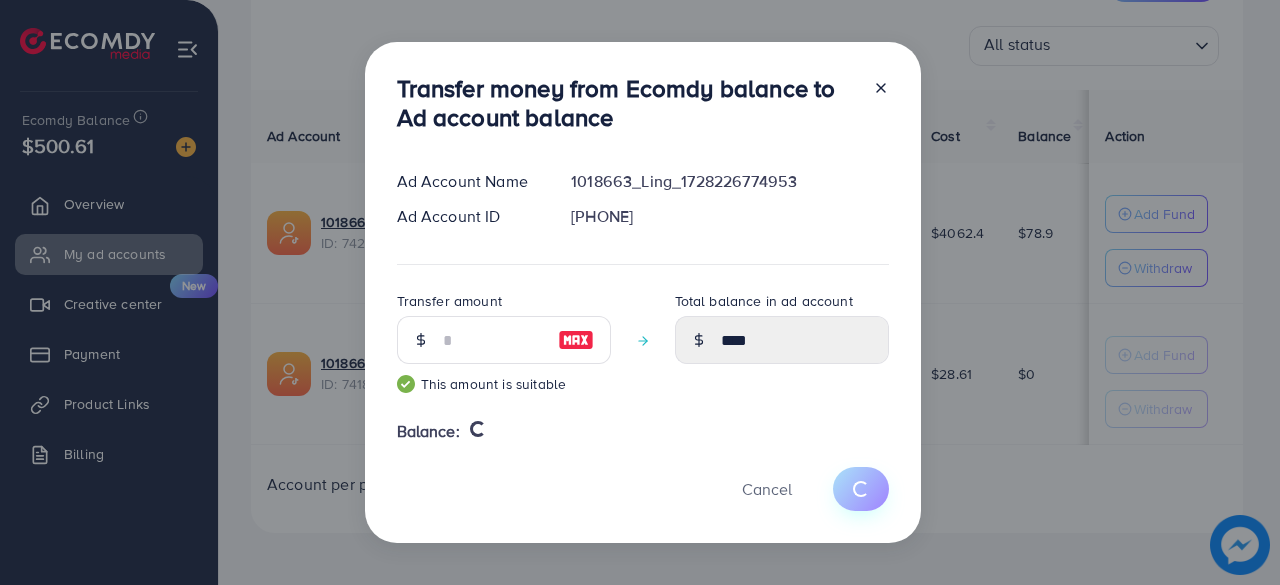 type 